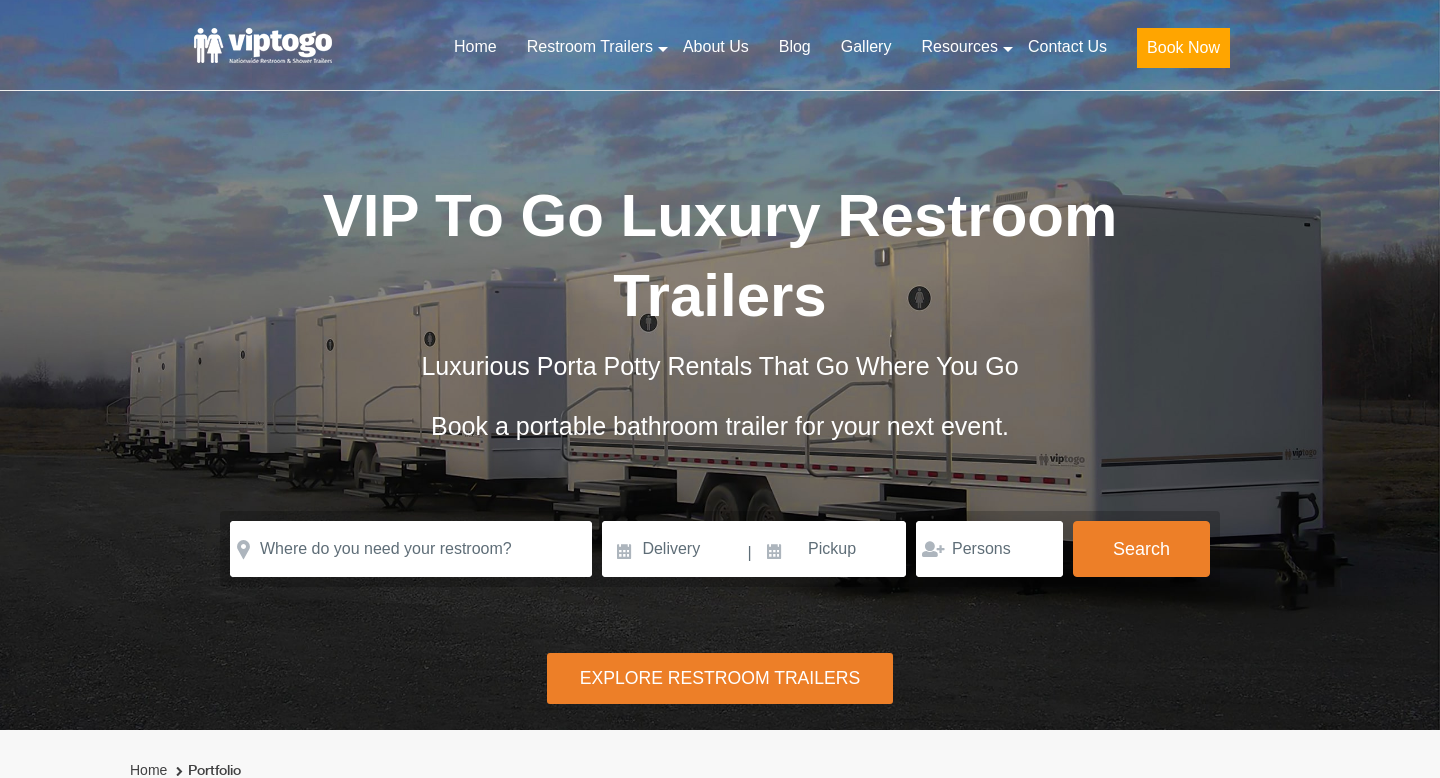 scroll, scrollTop: 0, scrollLeft: 0, axis: both 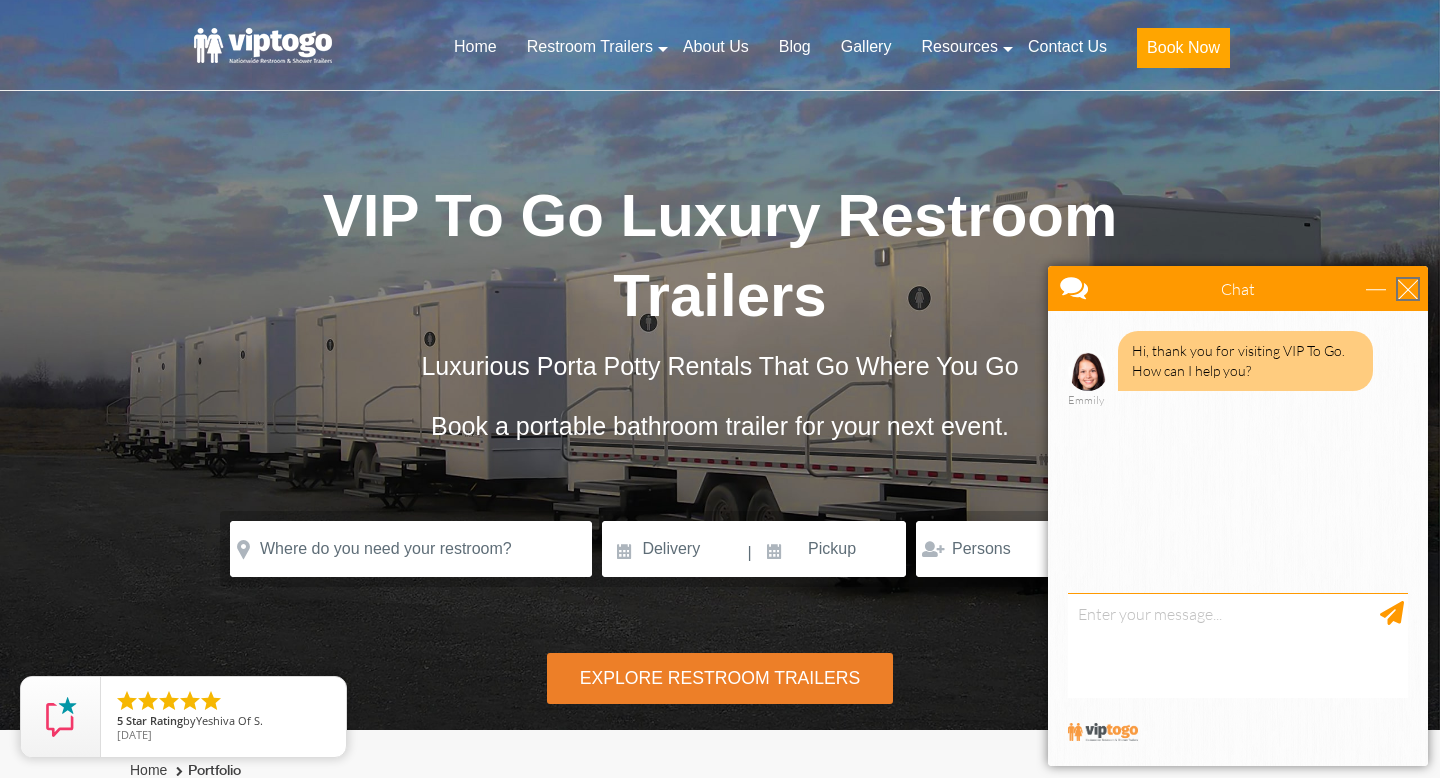 click at bounding box center (1408, 289) 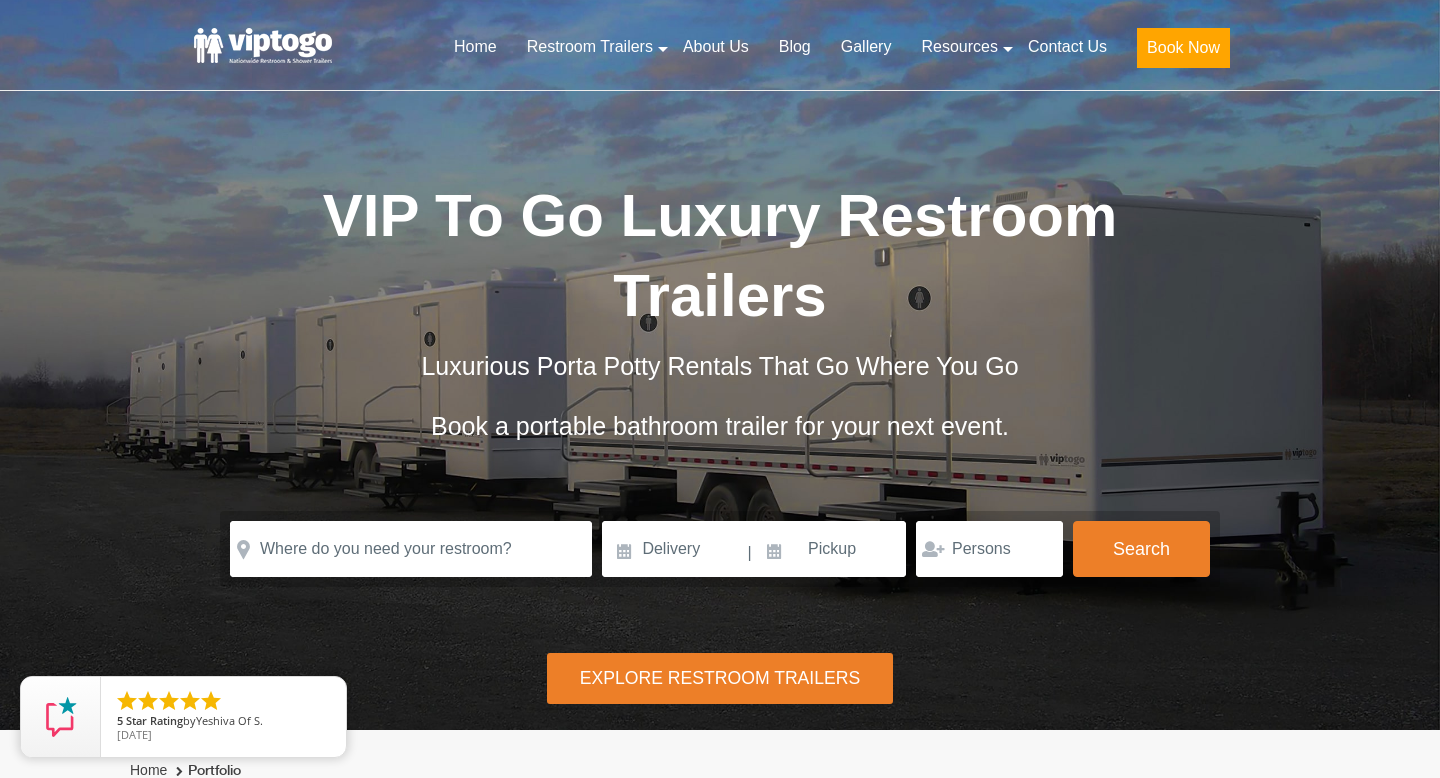 scroll, scrollTop: 0, scrollLeft: 0, axis: both 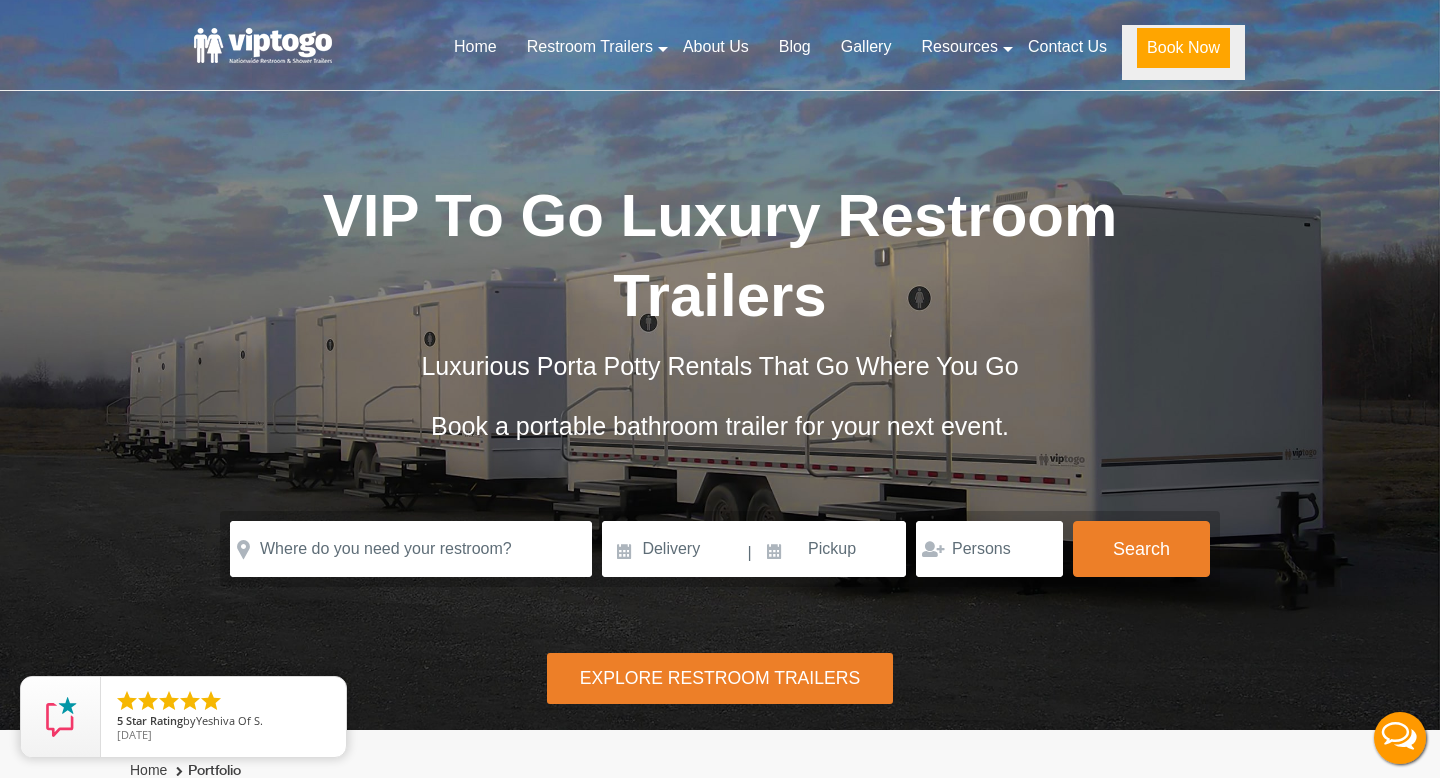 click on "Book Now" at bounding box center [1183, 48] 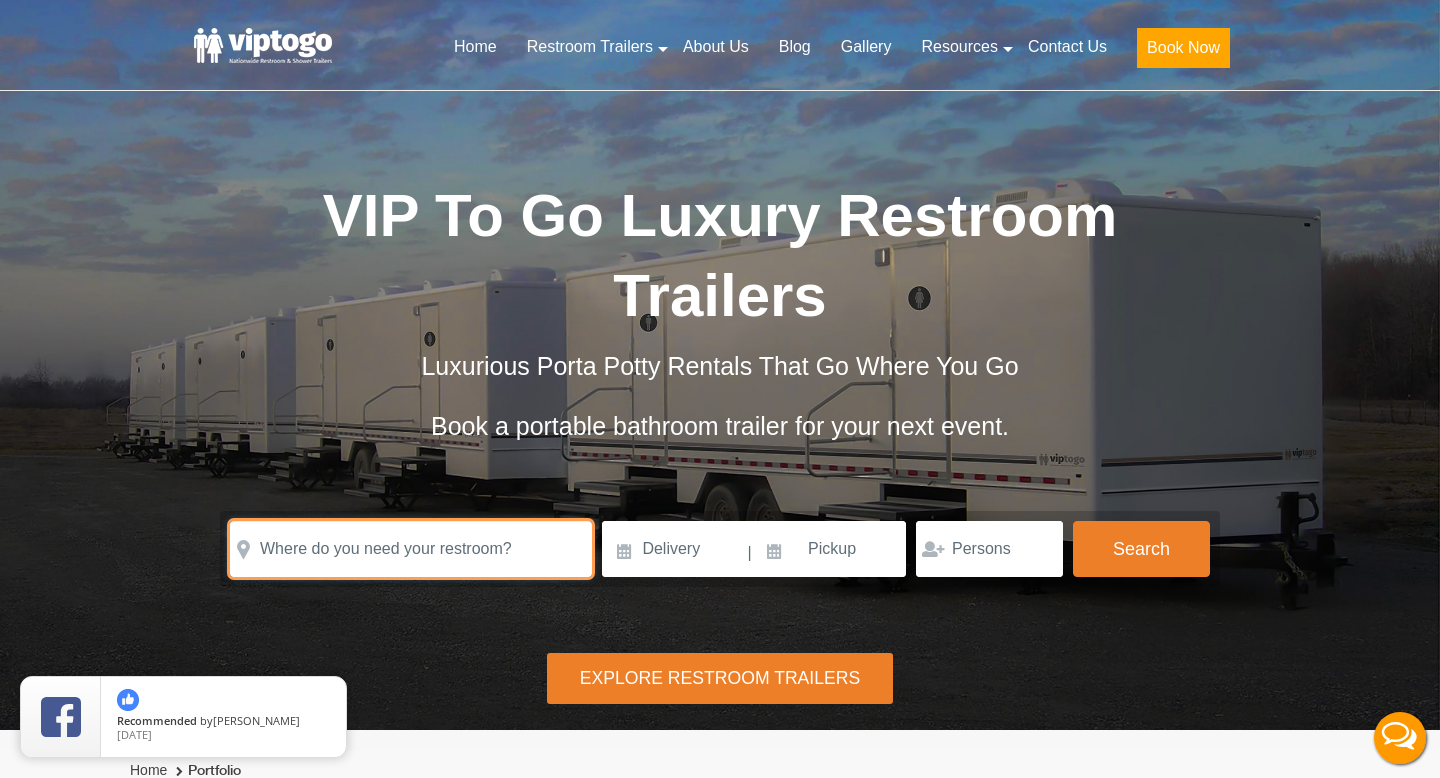 click at bounding box center (411, 549) 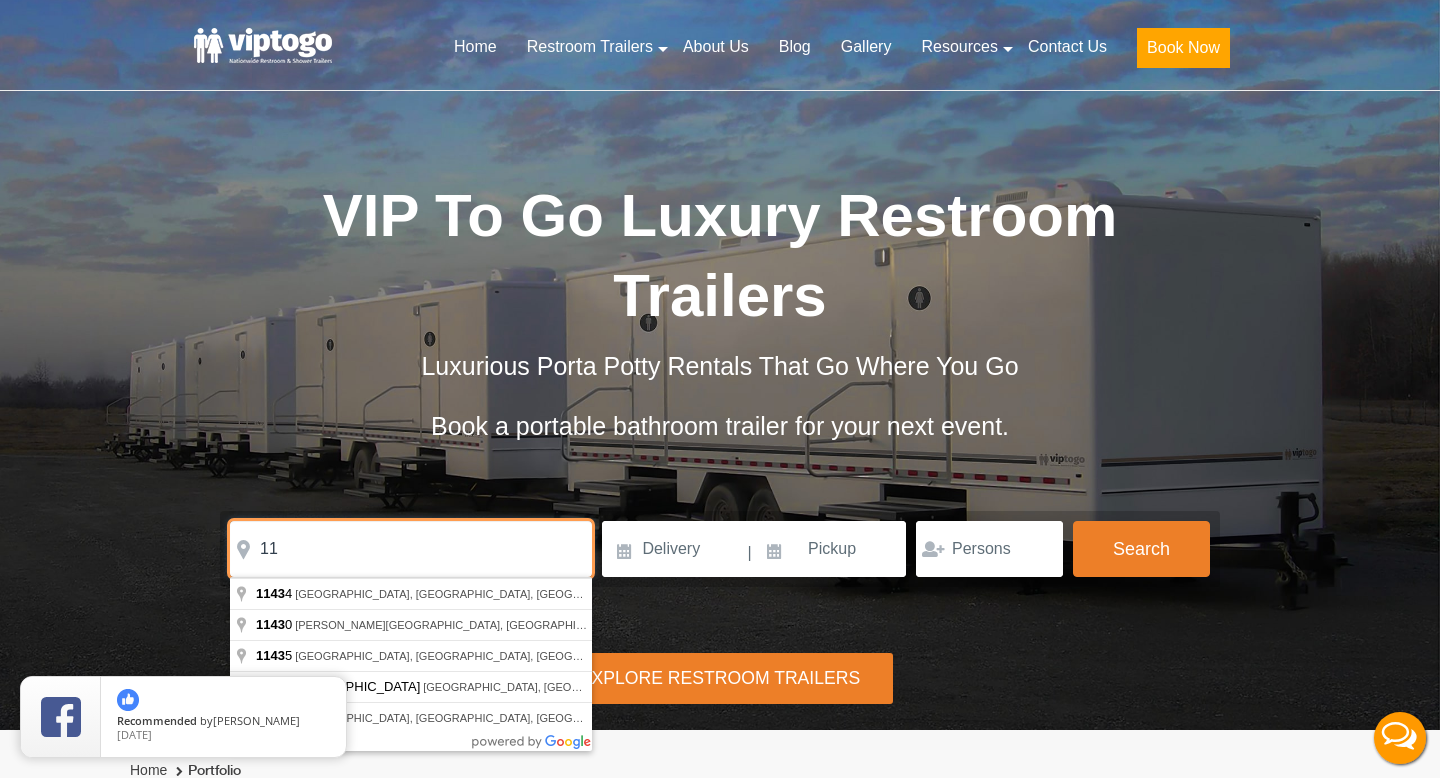 type on "1" 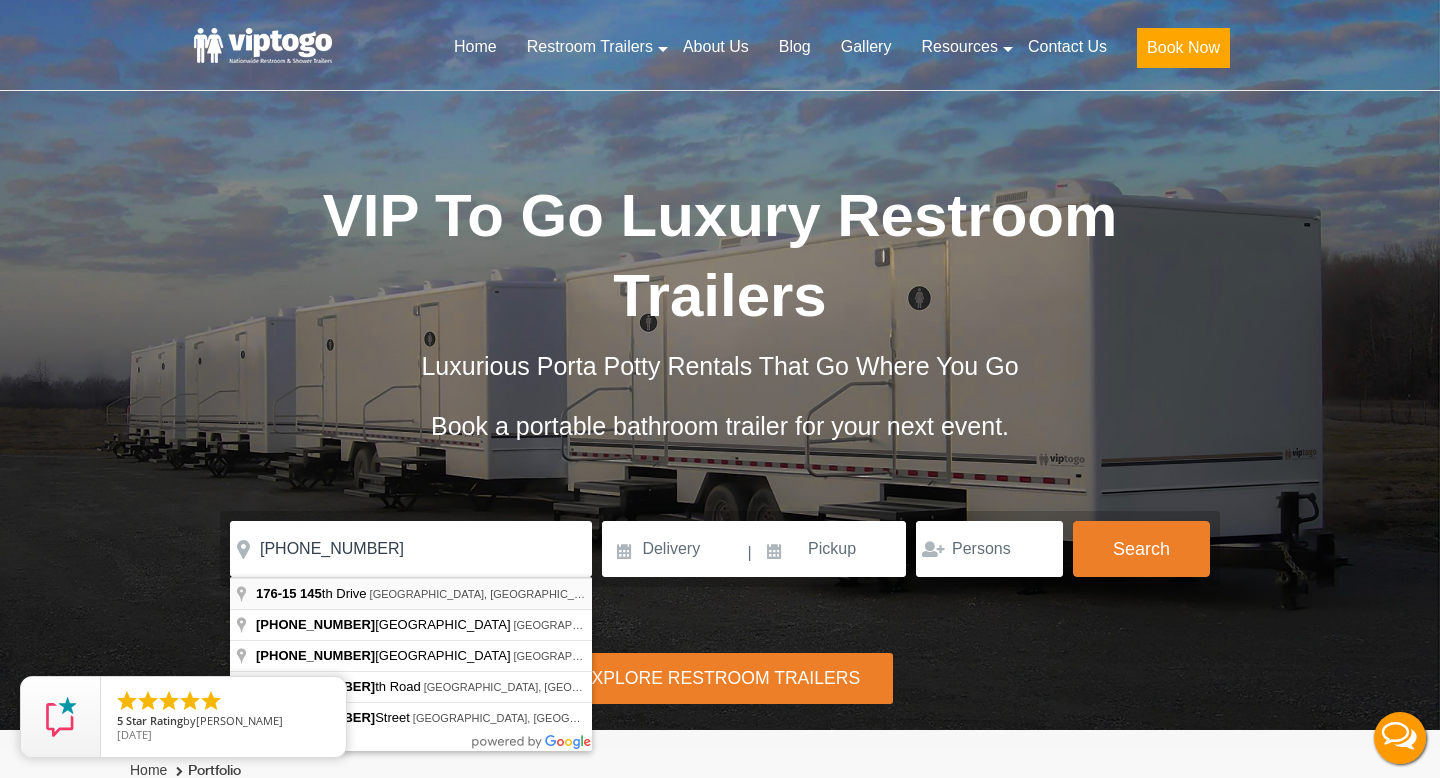 type on "176-15 145th Drive, Jamaica, NY, USA" 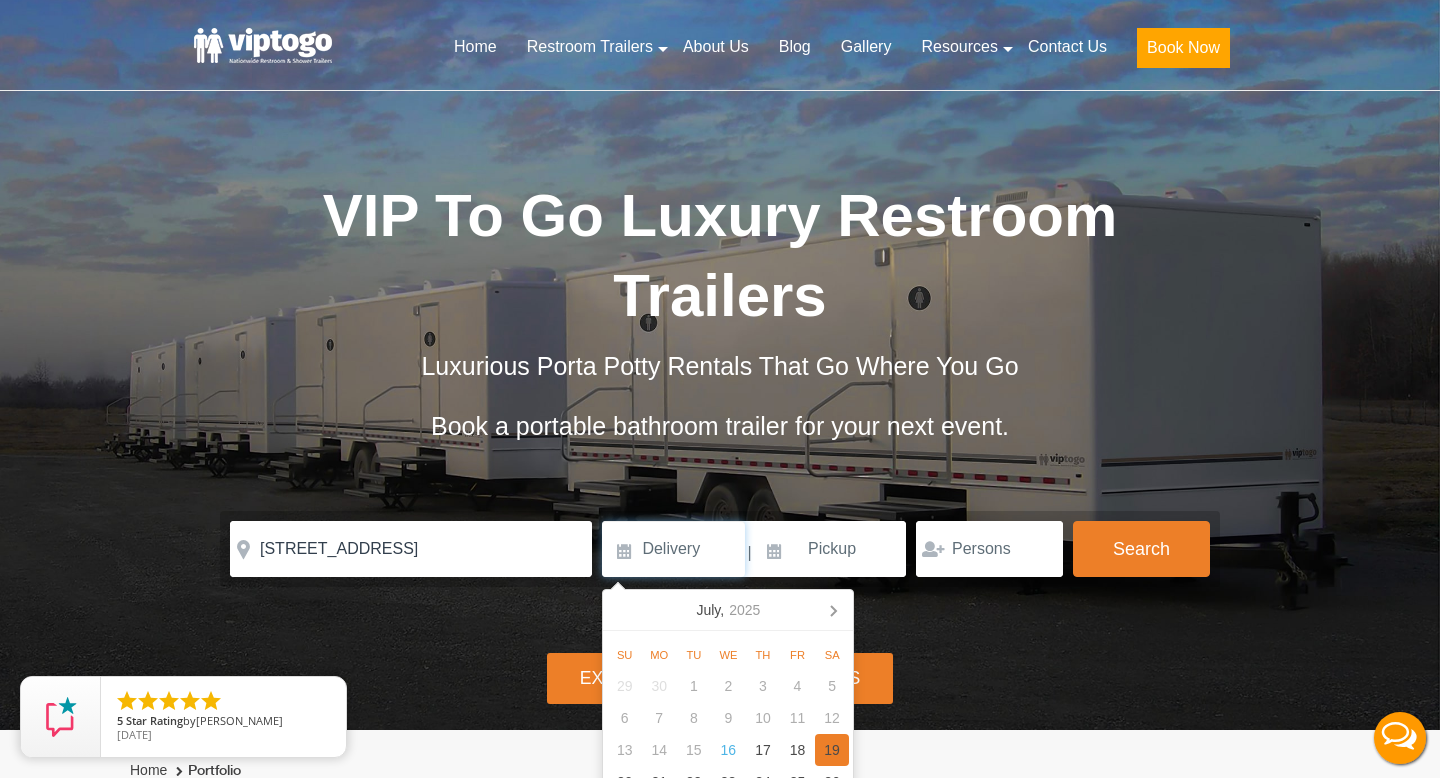 click on "19" at bounding box center [832, 750] 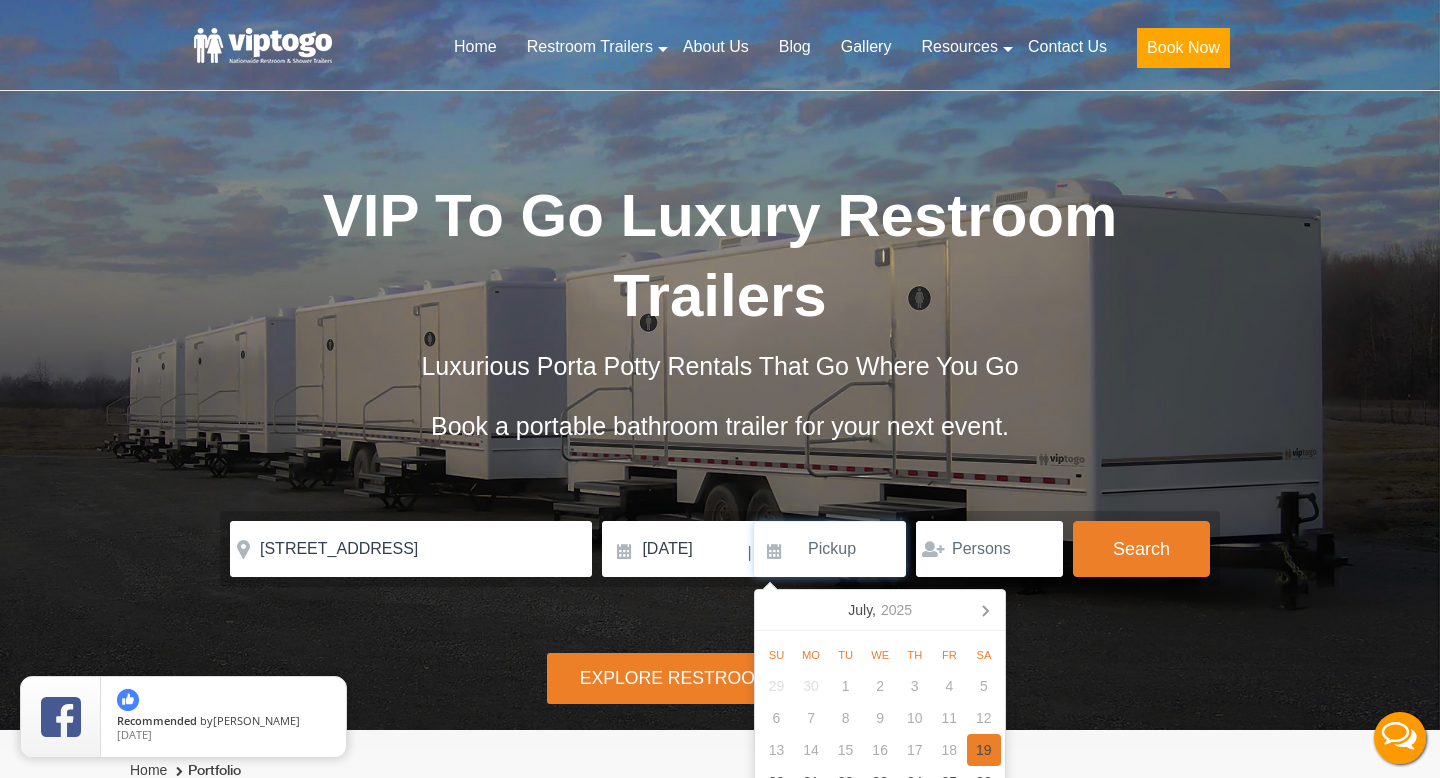 click on "19" at bounding box center (984, 750) 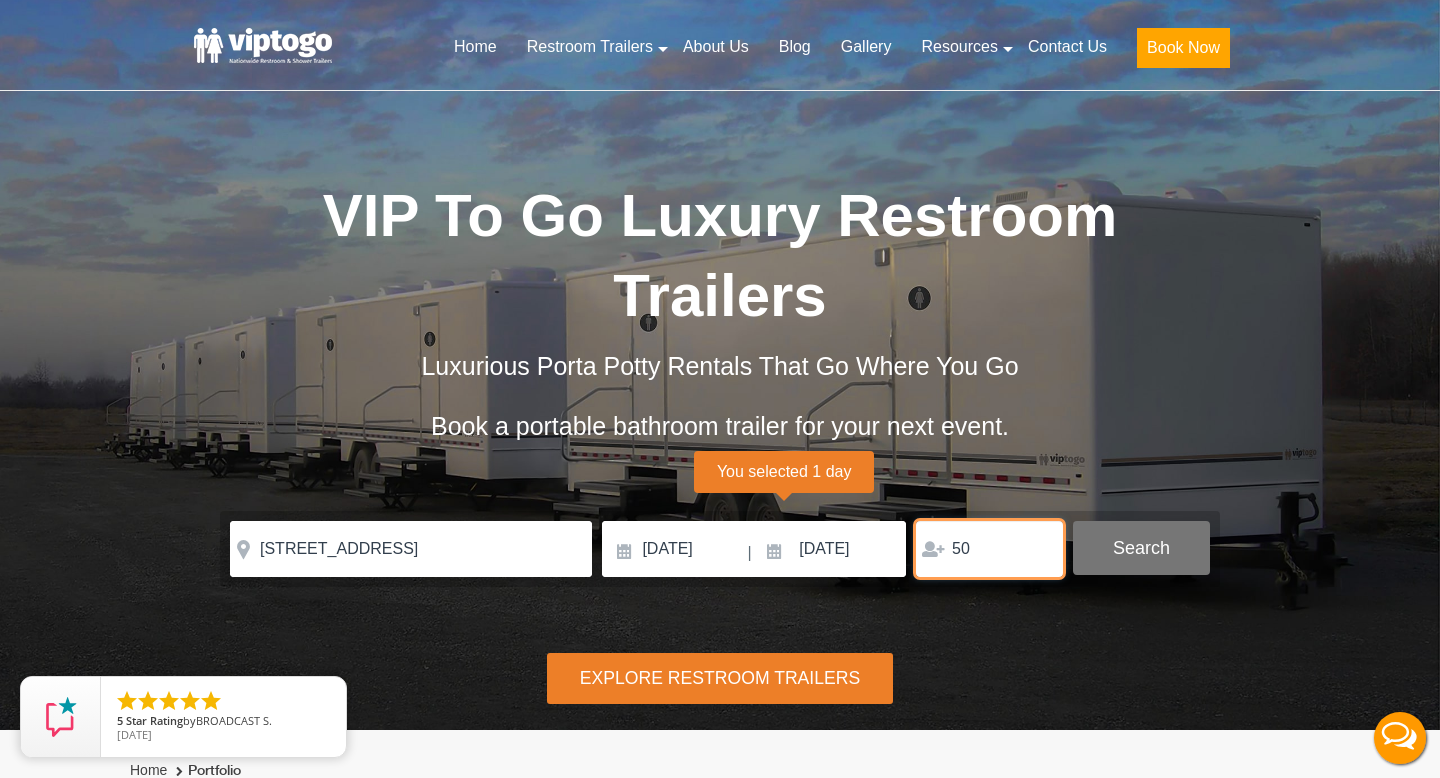 type on "50" 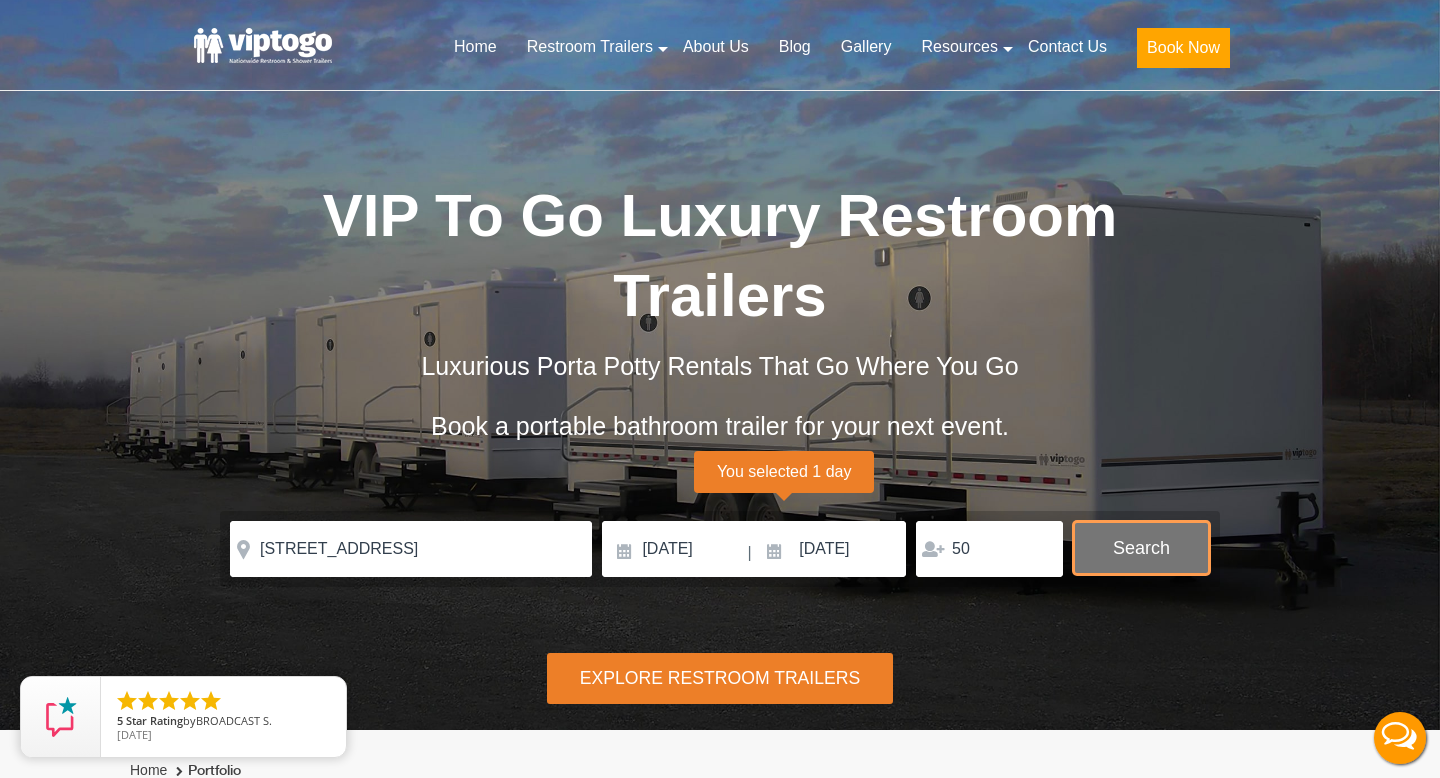 click on "Search" at bounding box center (1141, 548) 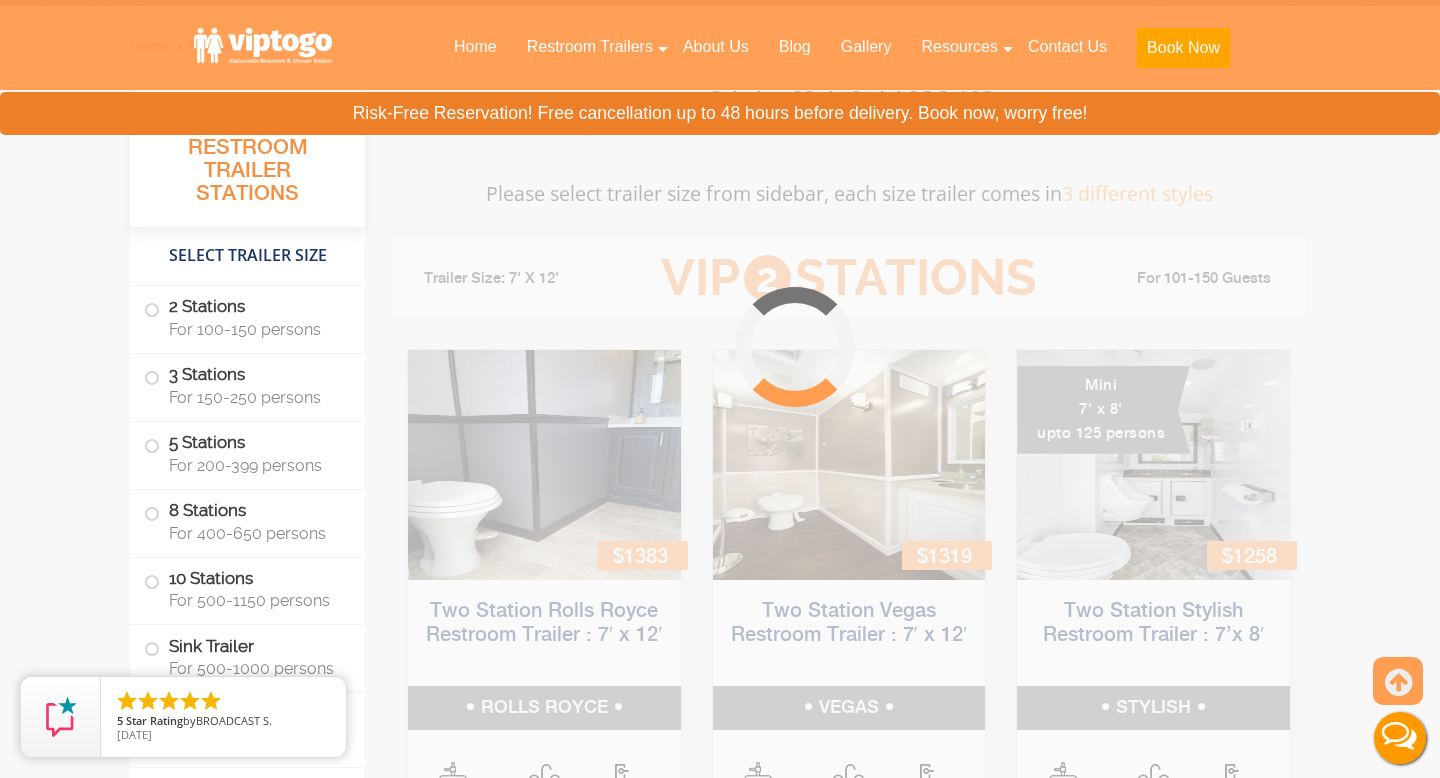 scroll, scrollTop: 810, scrollLeft: 0, axis: vertical 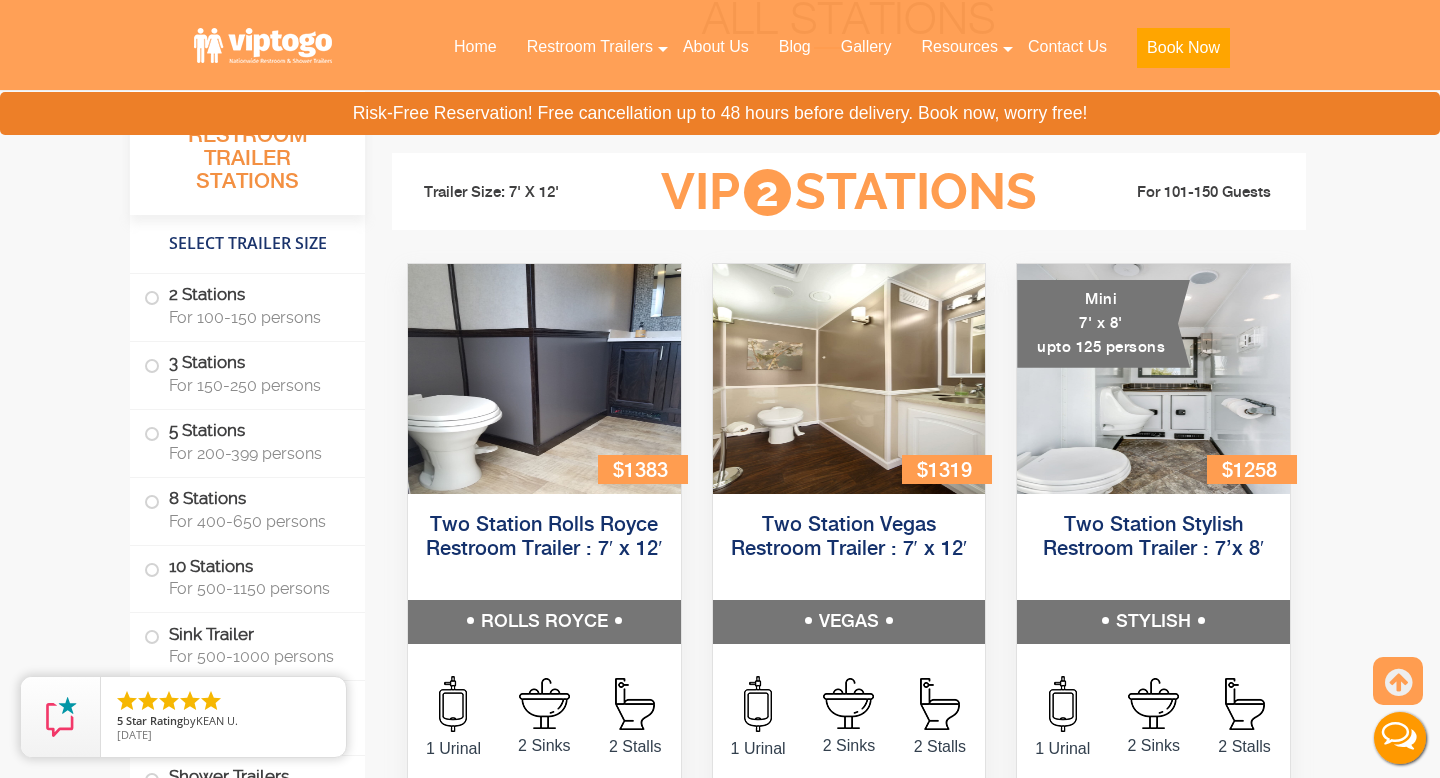 type 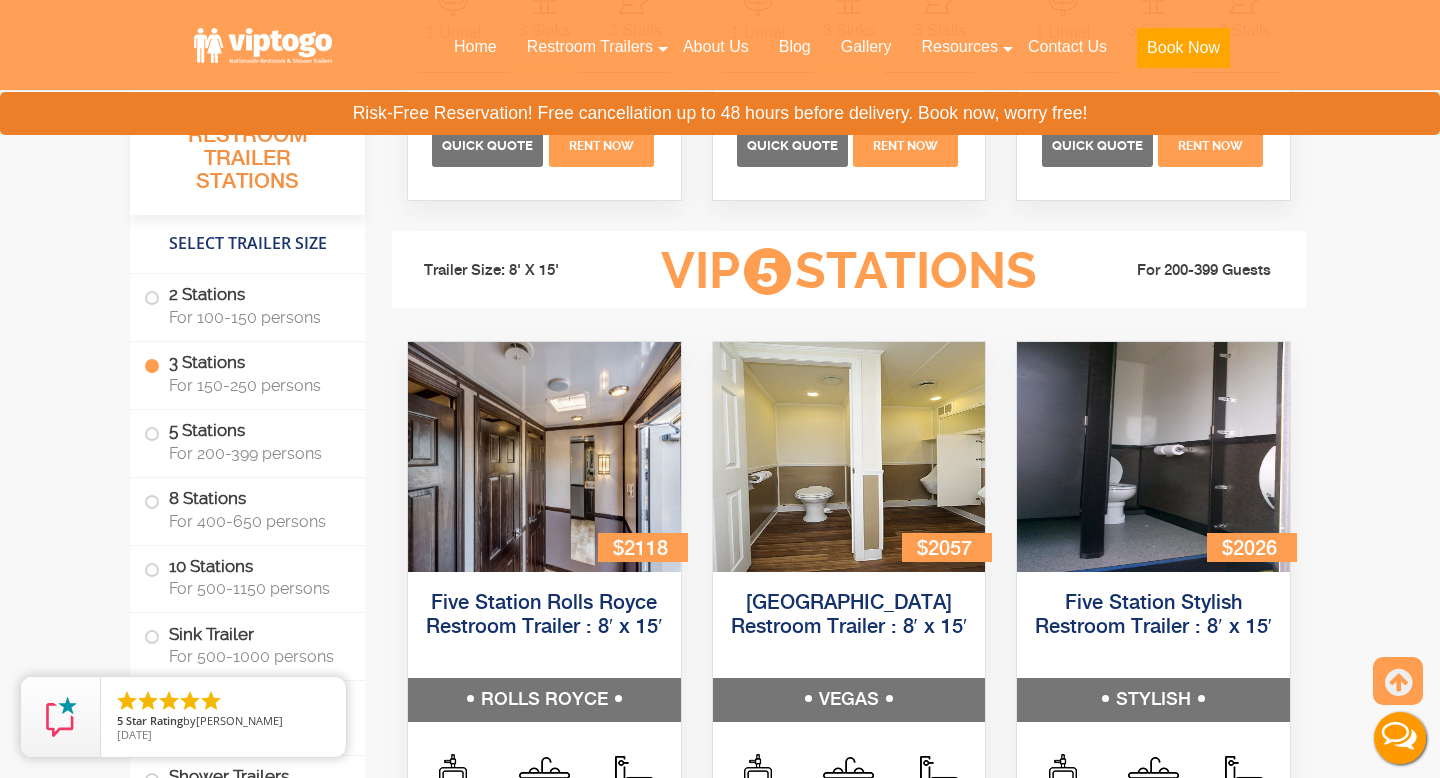 scroll, scrollTop: 2850, scrollLeft: 0, axis: vertical 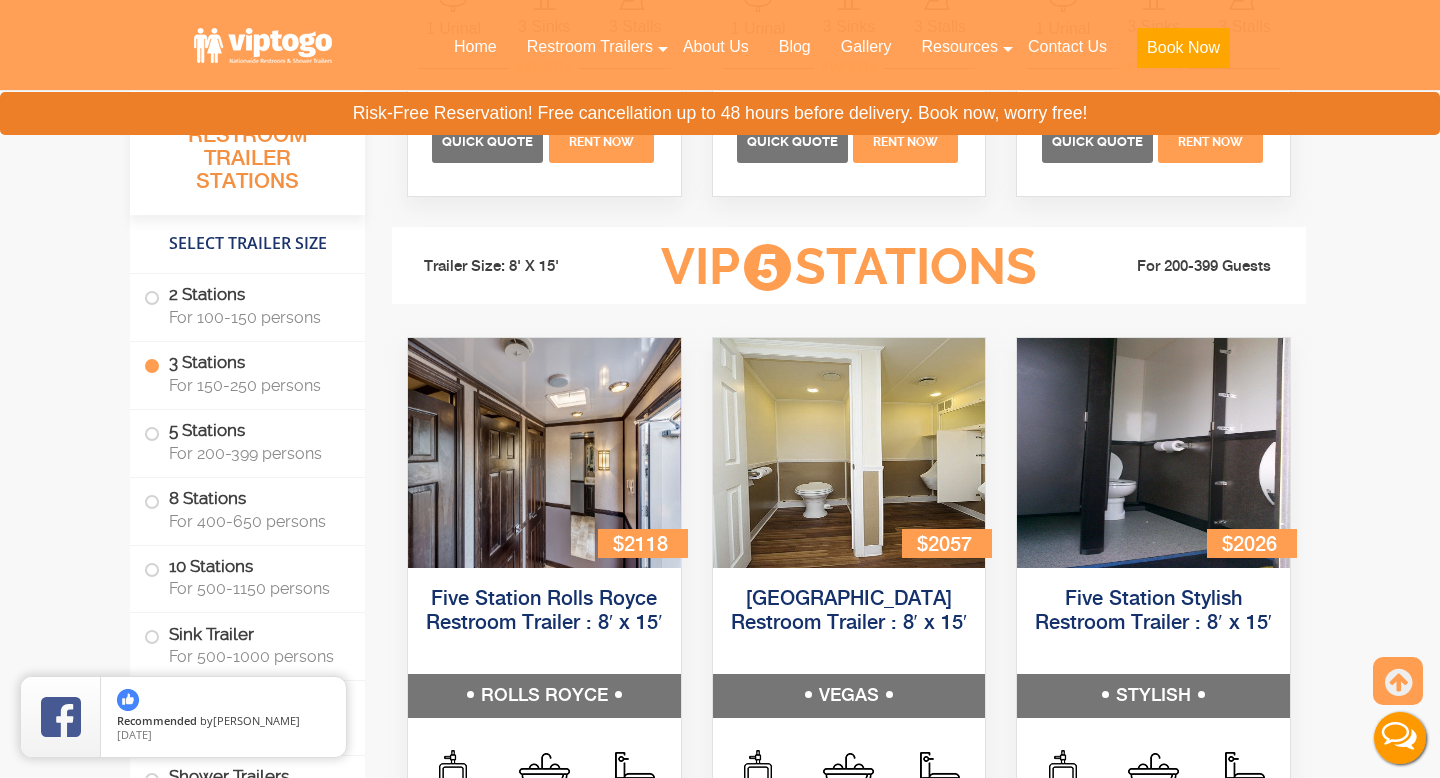 click on "Home
Portfolio
All Portable Restroom Trailer Stations
Select Trailer Size
2 Stations
For 100-150 persons
3 Stations
For 150-250 persons
5 Stations
For 200-399 persons
8 Stations
For 400-650 persons
For 500-1150 persons" at bounding box center [720, 5098] 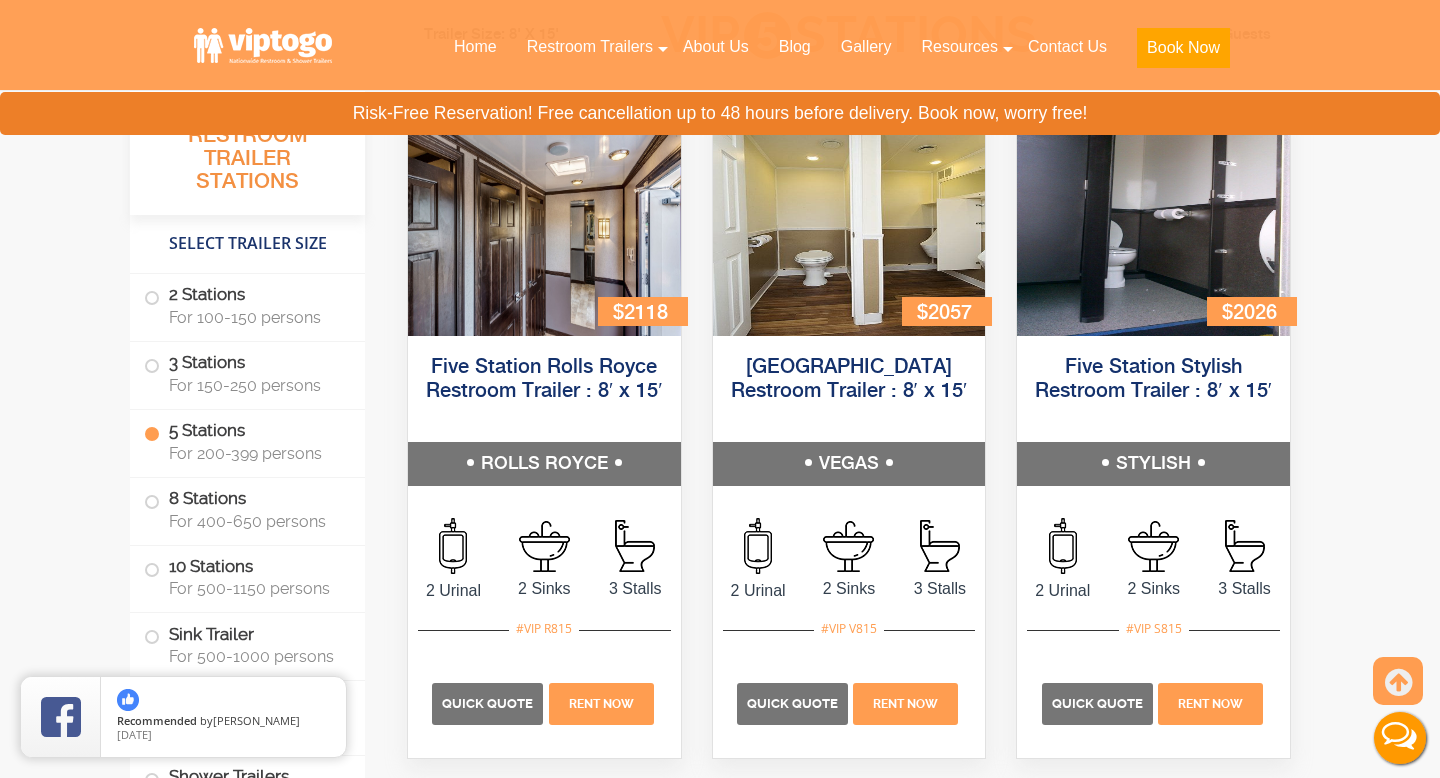 scroll, scrollTop: 3130, scrollLeft: 0, axis: vertical 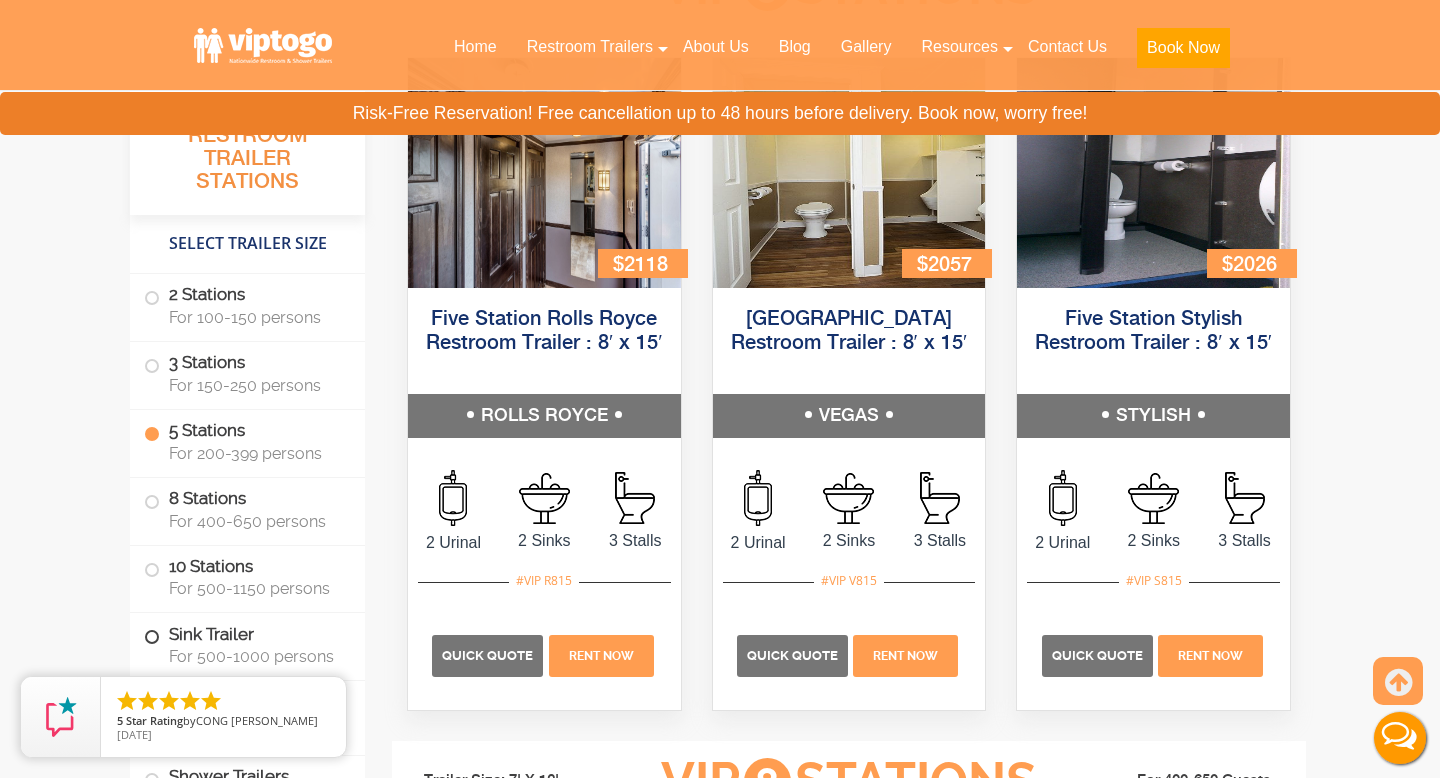 click at bounding box center (152, 637) 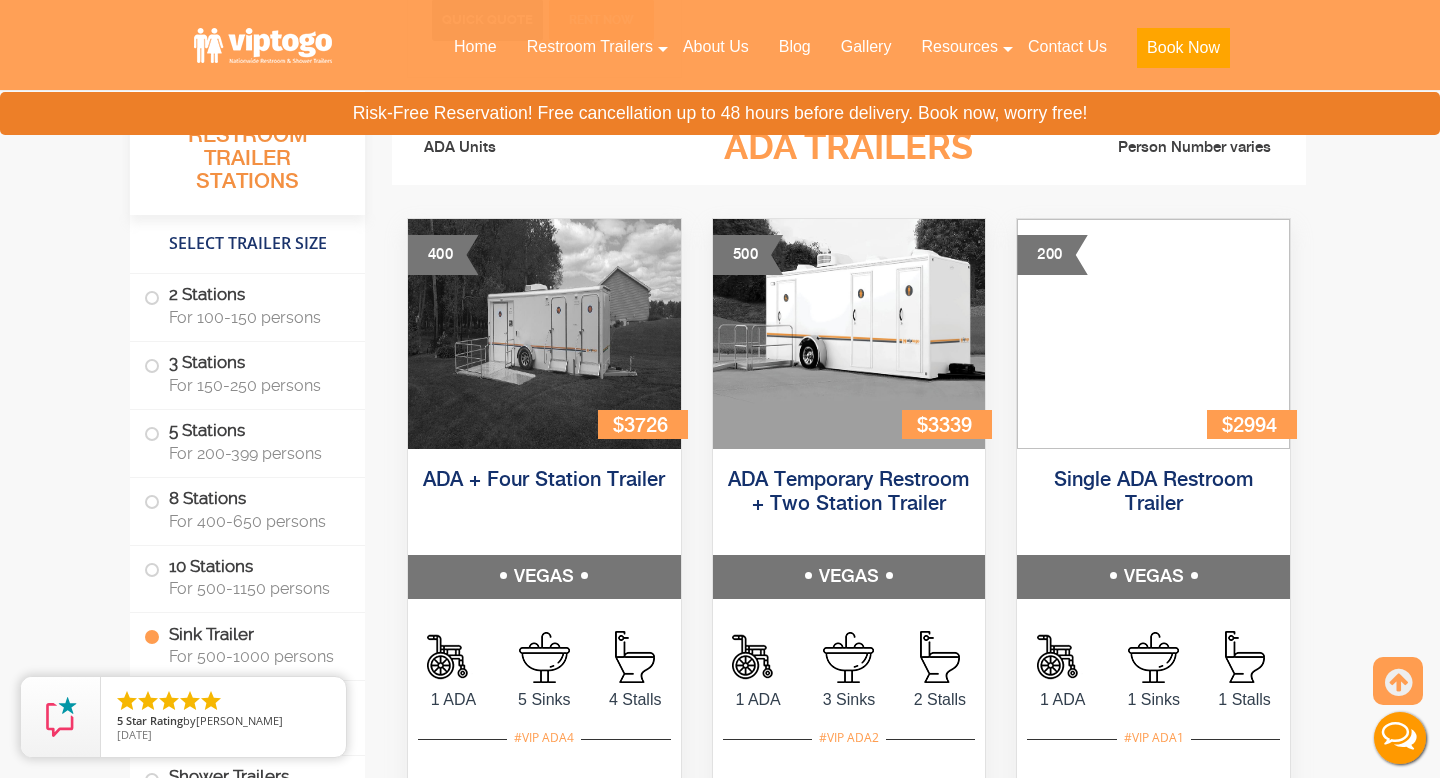 scroll, scrollTop: 6920, scrollLeft: 0, axis: vertical 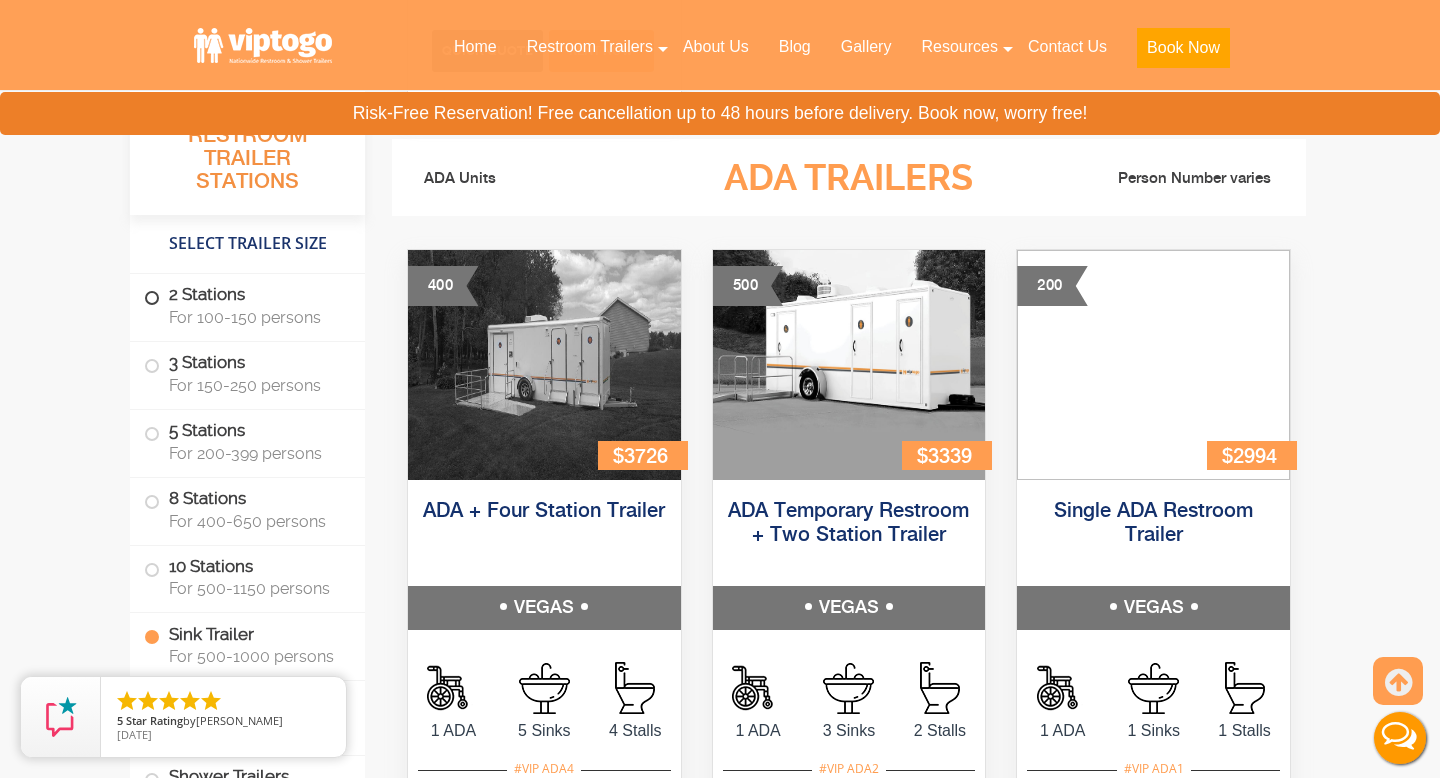 click on "For 100-150 persons" at bounding box center [255, 317] 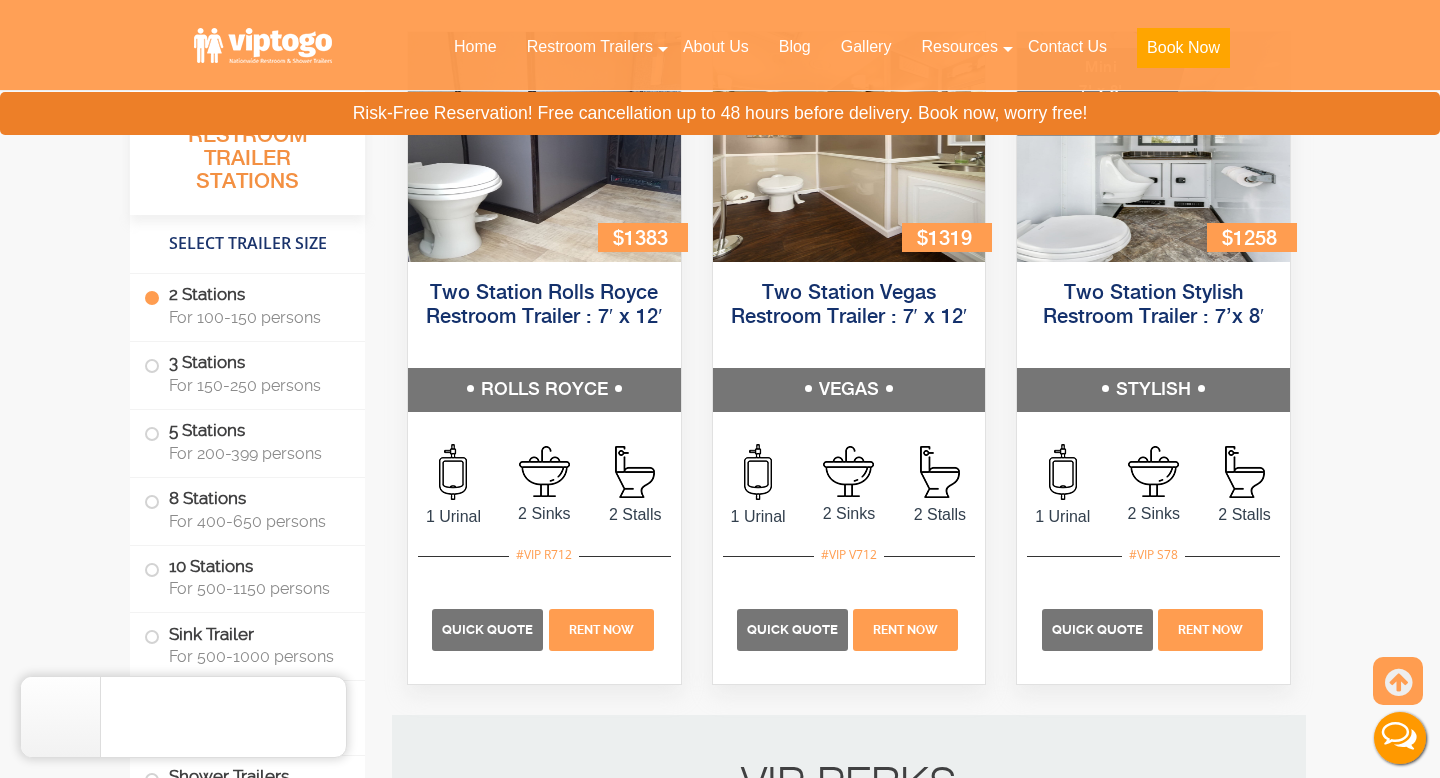 scroll, scrollTop: 882, scrollLeft: 0, axis: vertical 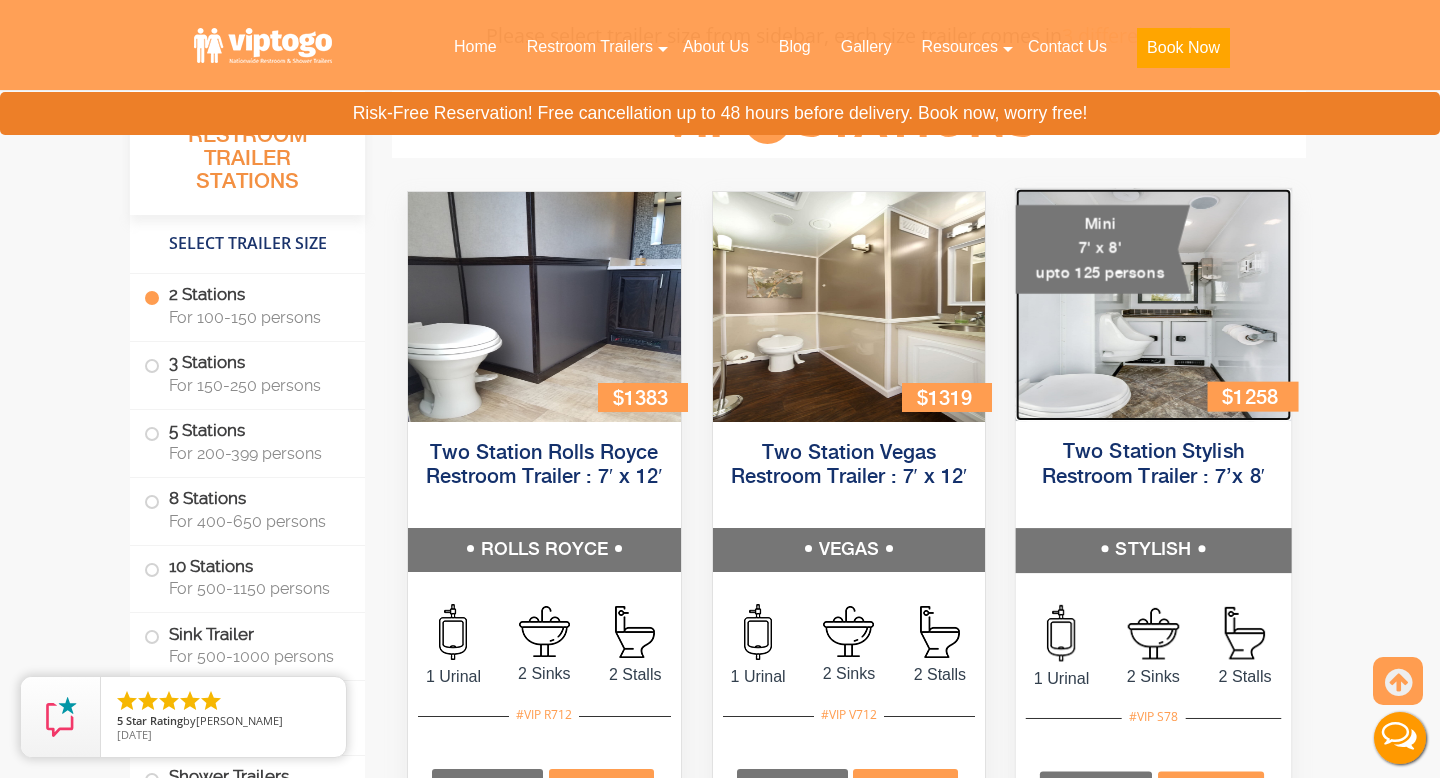 click at bounding box center [1153, 305] 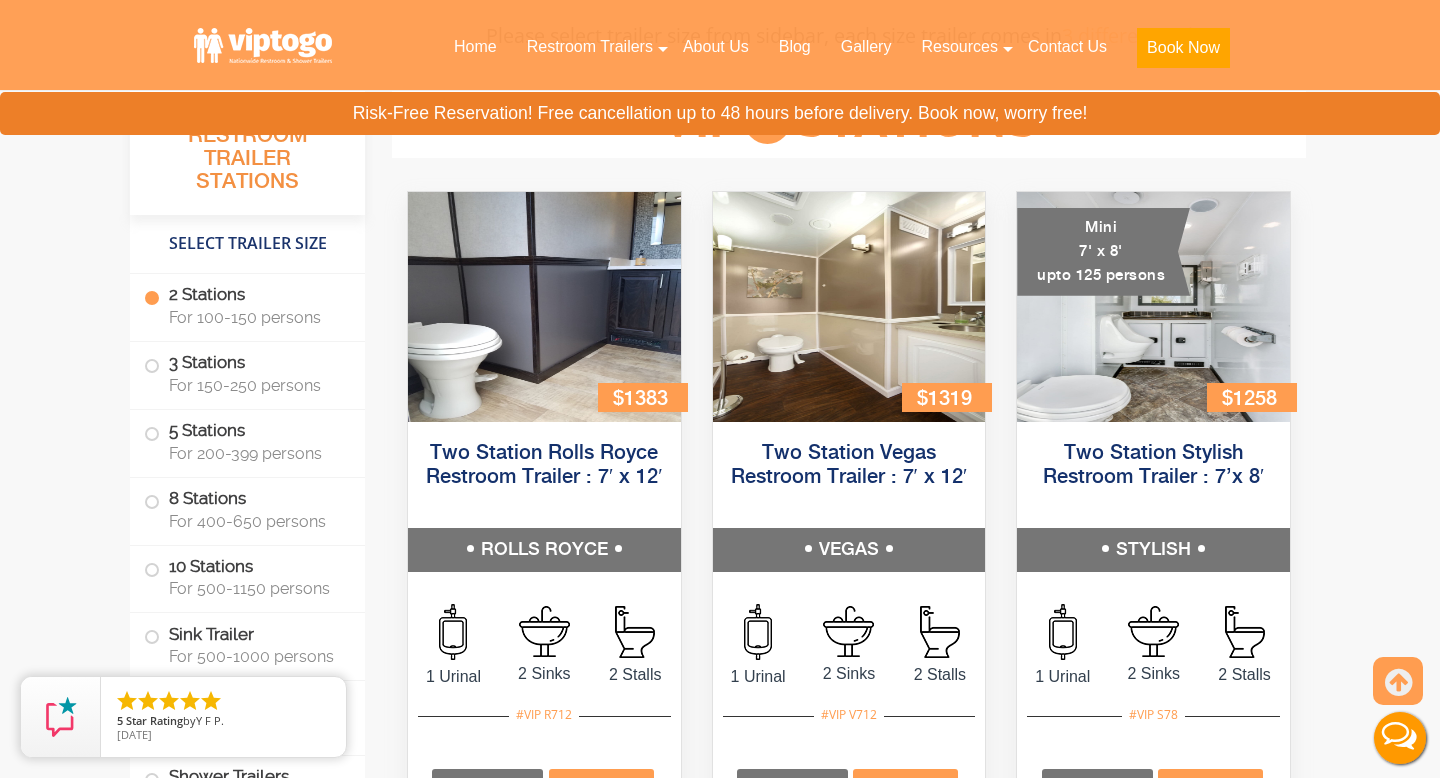 click on "Home
Portfolio
All Portable Restroom Trailer Stations
Select Trailer Size
2 Stations
For 100-150 persons
3 Stations
For 150-250 persons
5 Stations
For 200-399 persons
8 Stations
For 400-650 persons
For 500-1150 persons" at bounding box center (720, 7080) 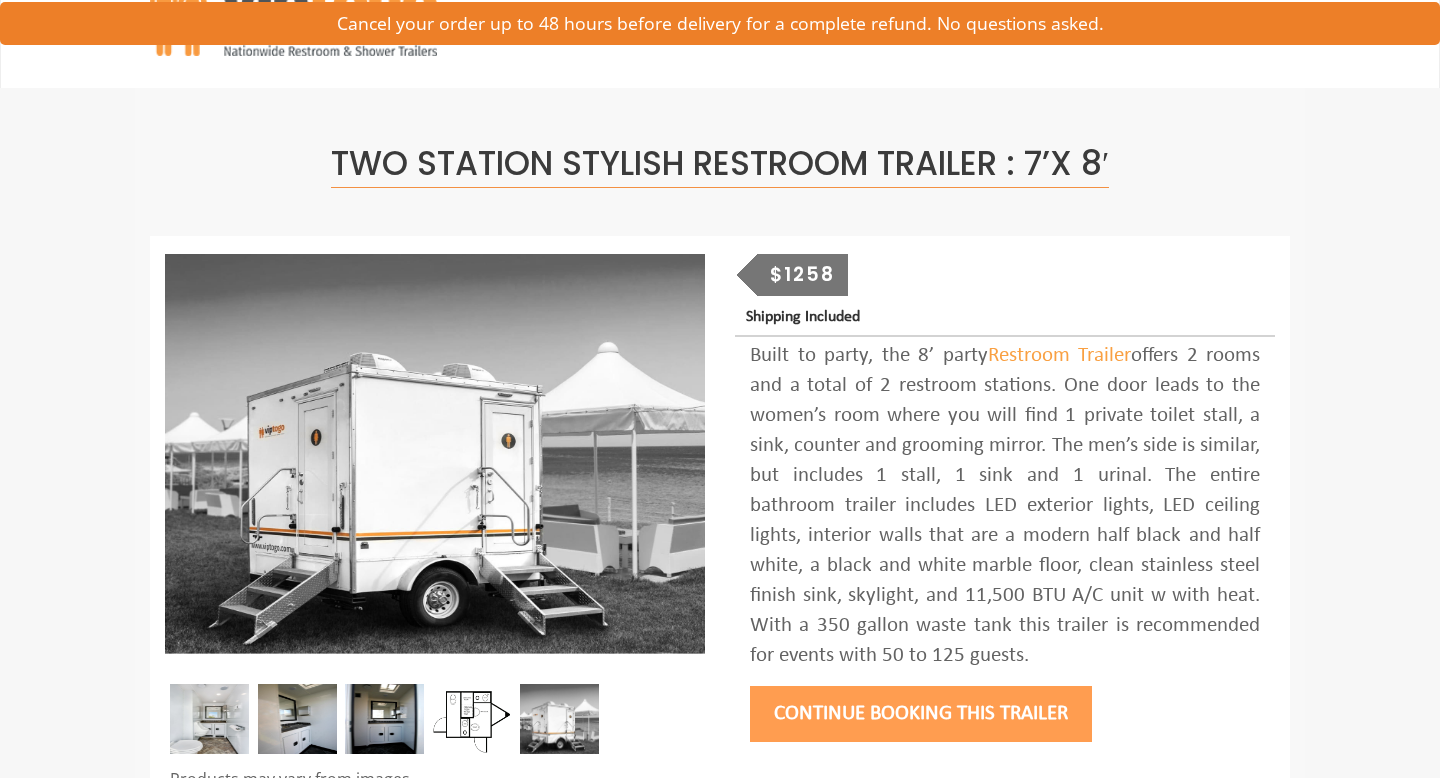 scroll, scrollTop: 80, scrollLeft: 0, axis: vertical 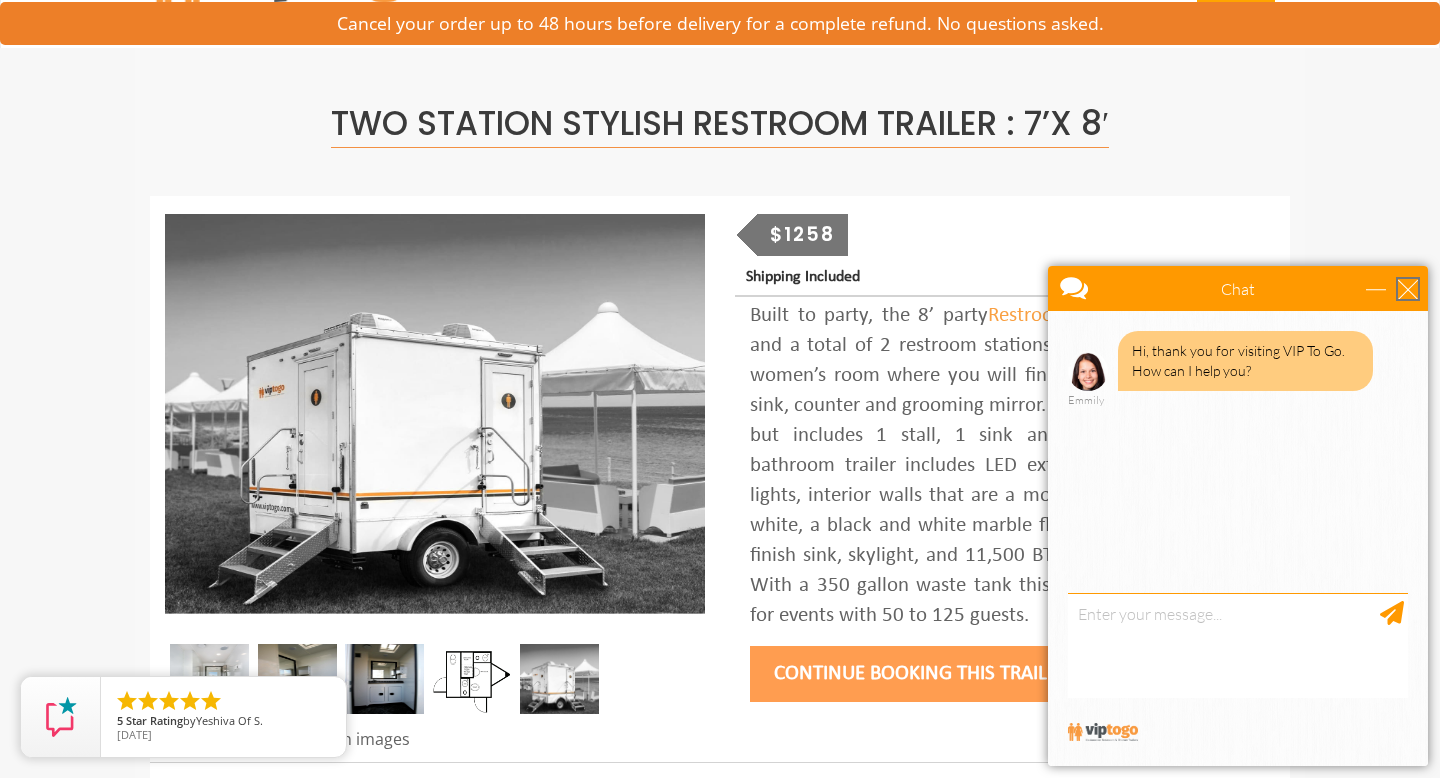 click at bounding box center (1408, 289) 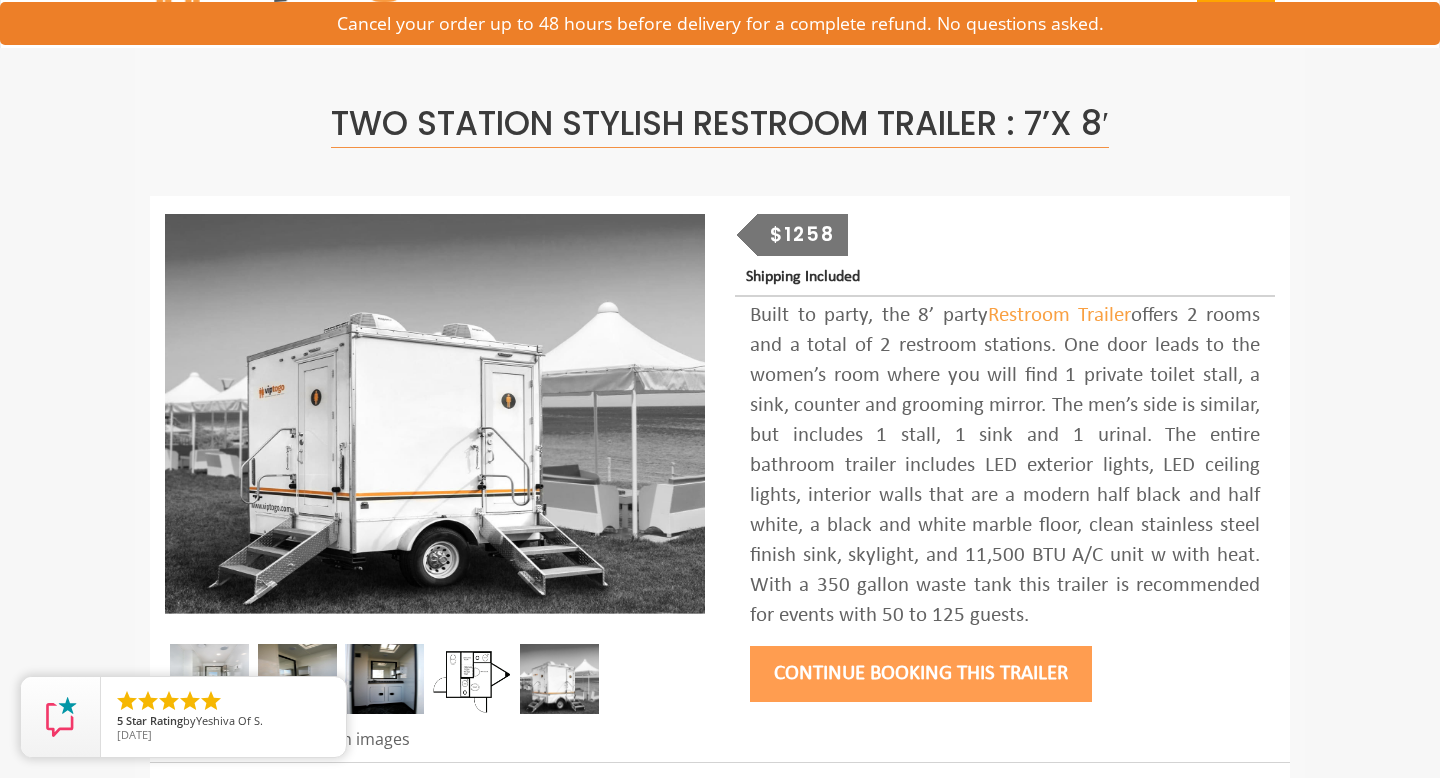 scroll, scrollTop: 0, scrollLeft: 0, axis: both 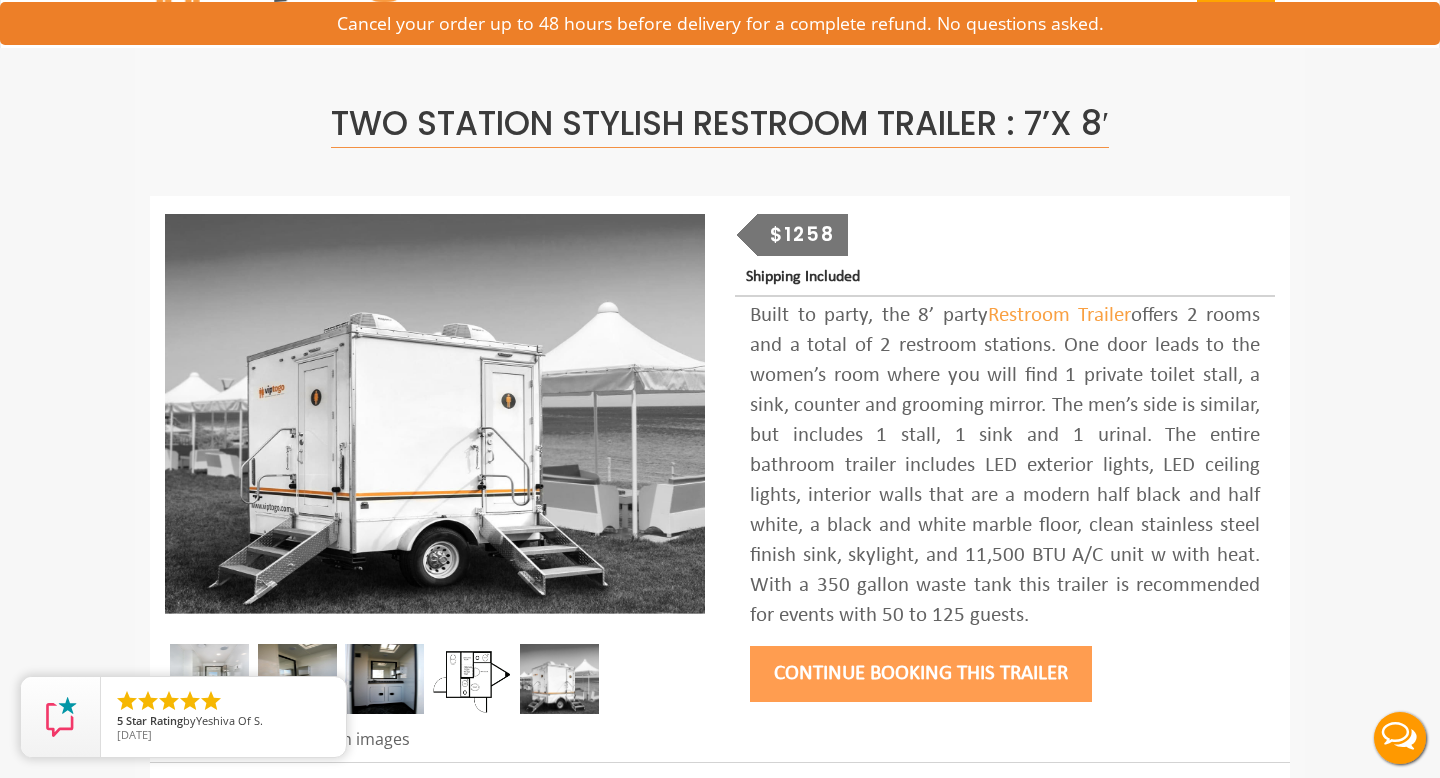 click on "Continue Booking this trailer" at bounding box center (921, 674) 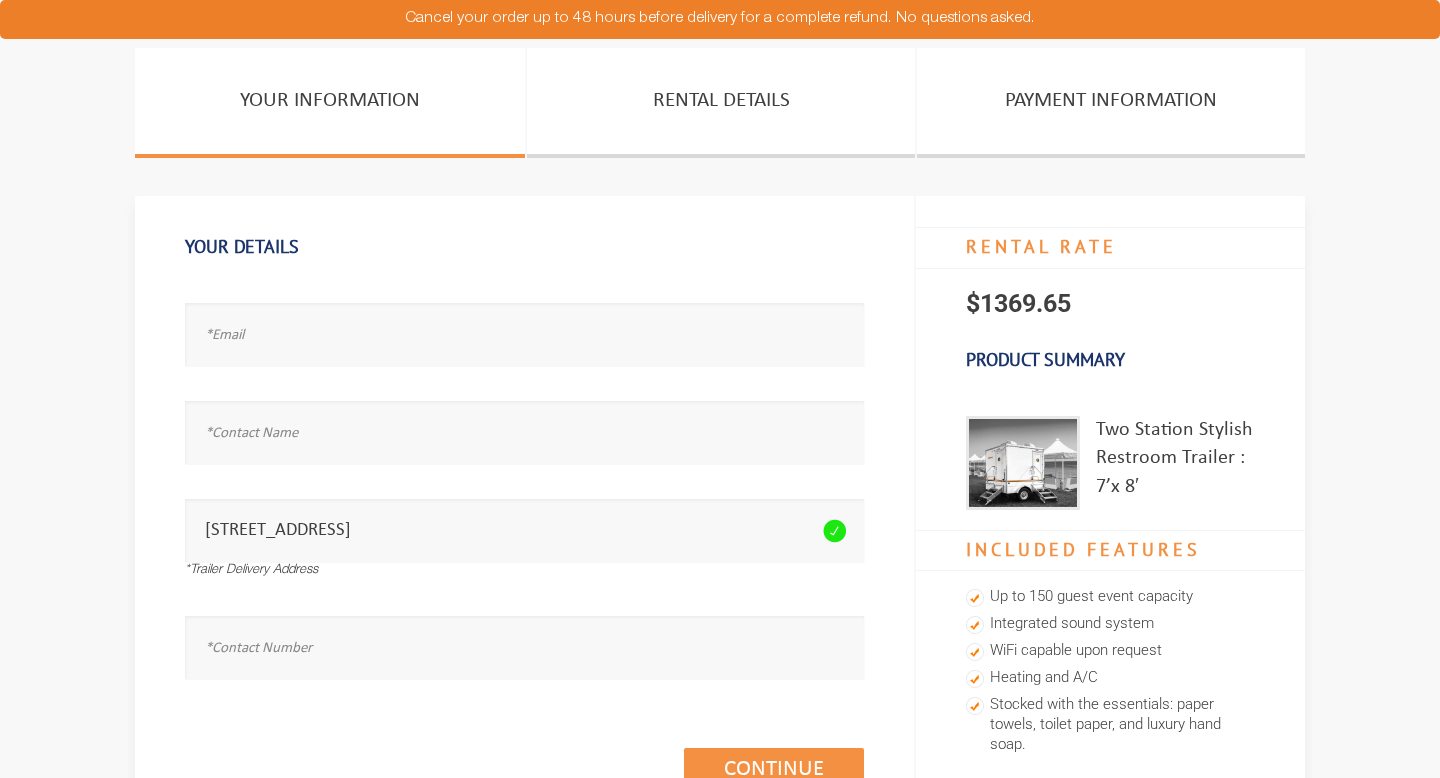 scroll, scrollTop: 0, scrollLeft: 0, axis: both 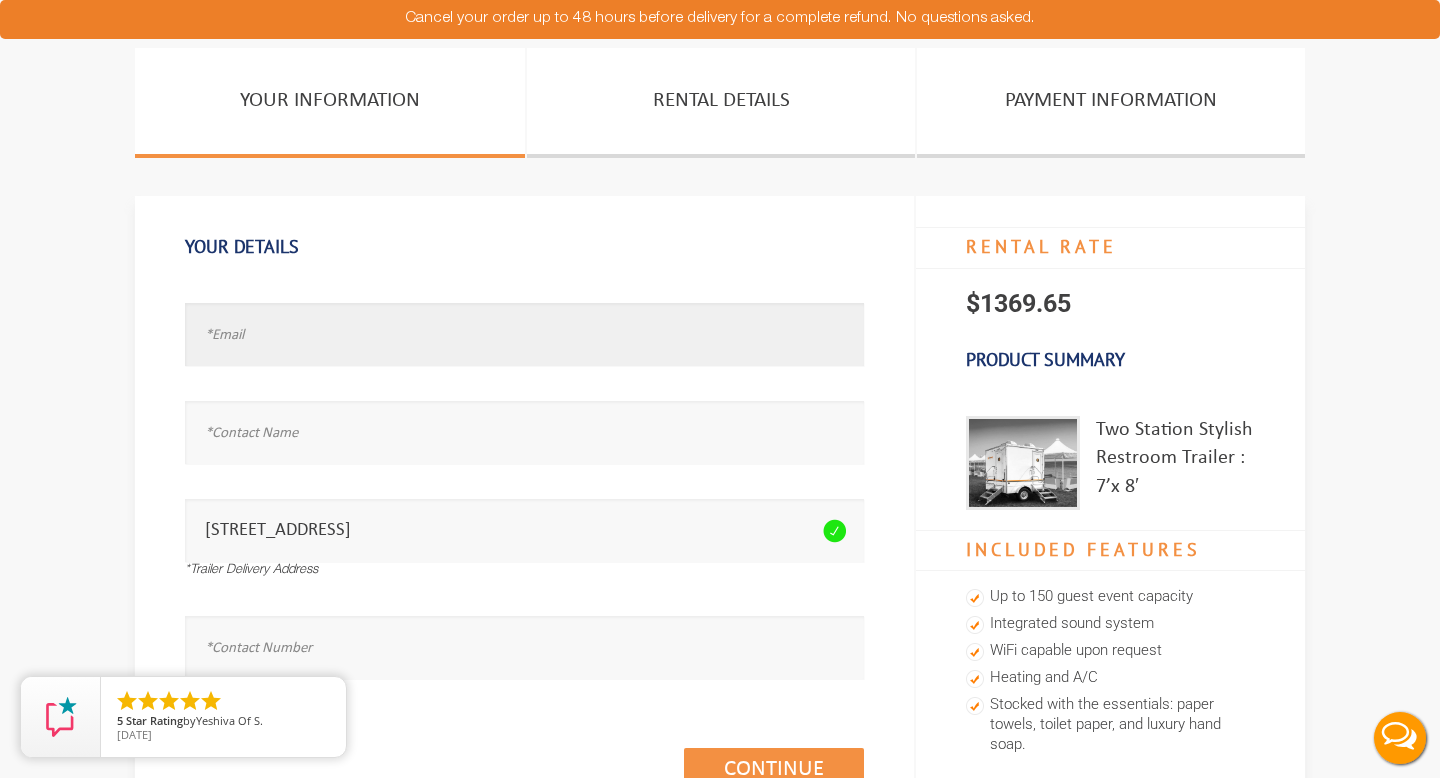 click at bounding box center [524, 334] 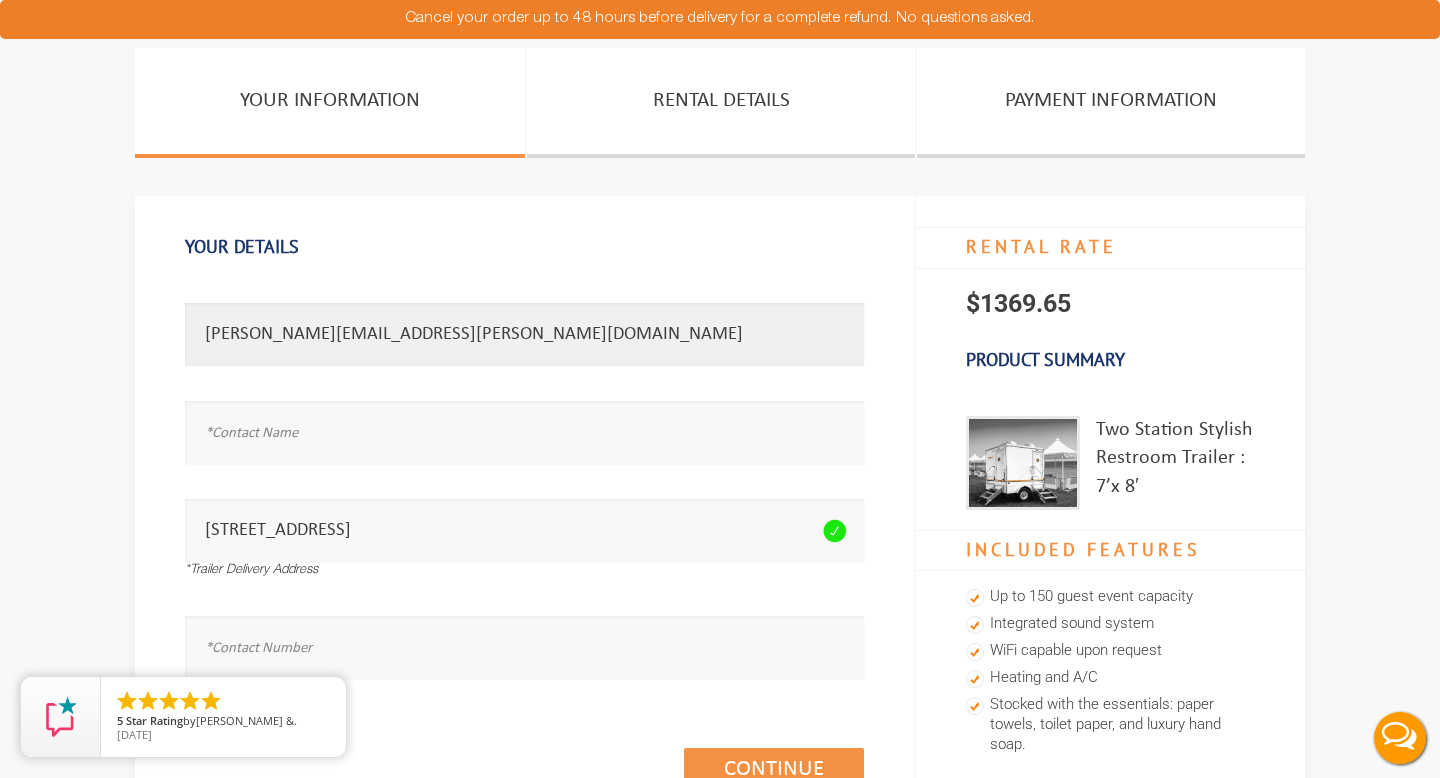 type on "elaine.casseus@gmail.com" 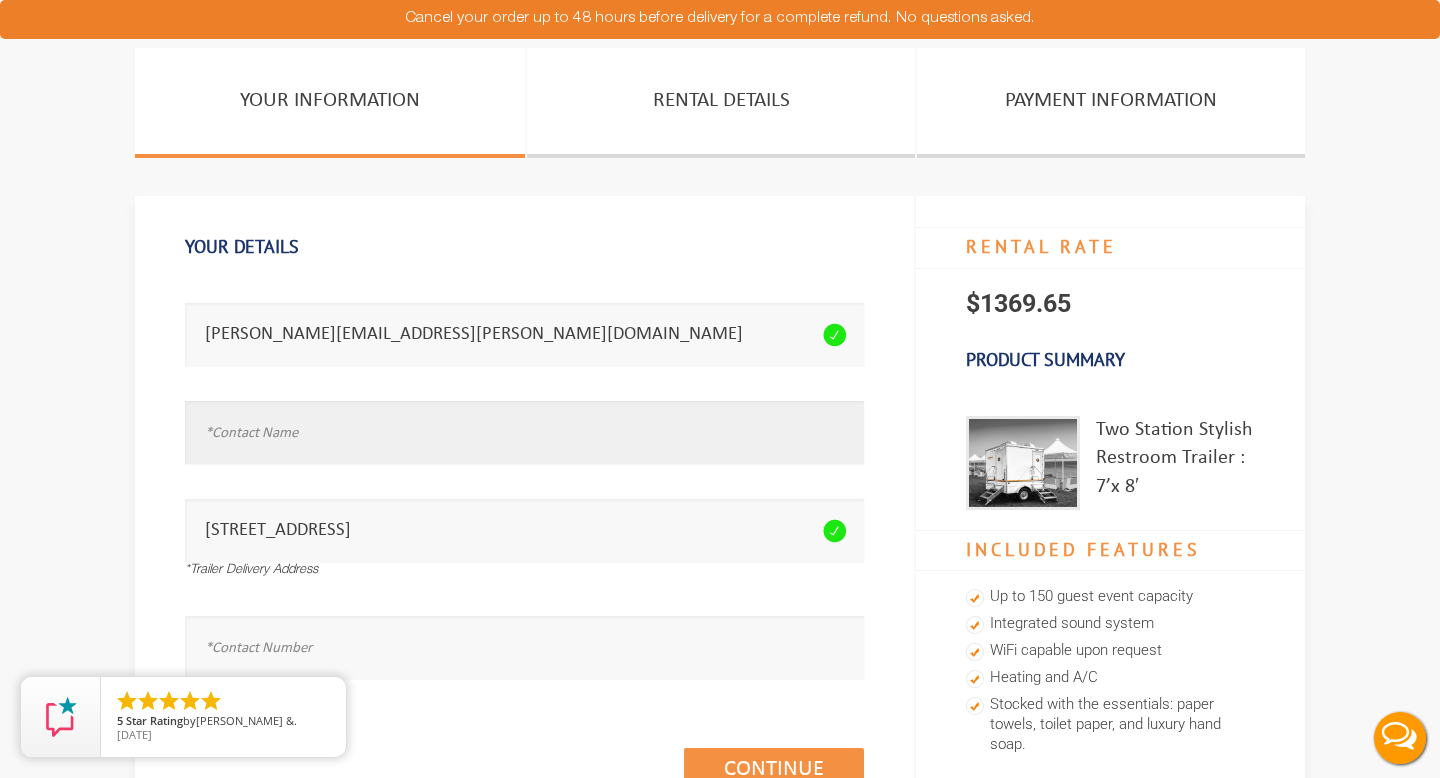 click at bounding box center [524, 432] 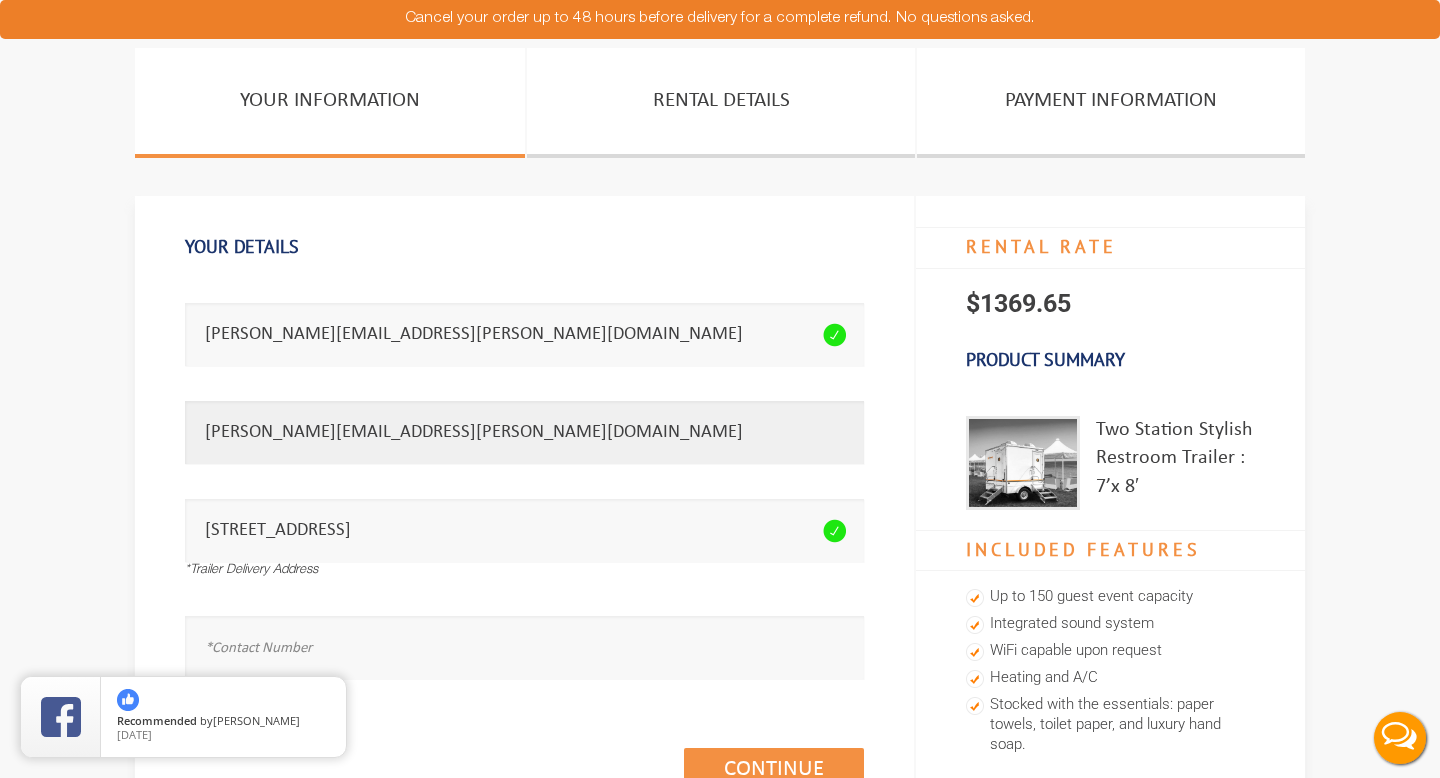 type on "Elaine.Casseus@gmail.com" 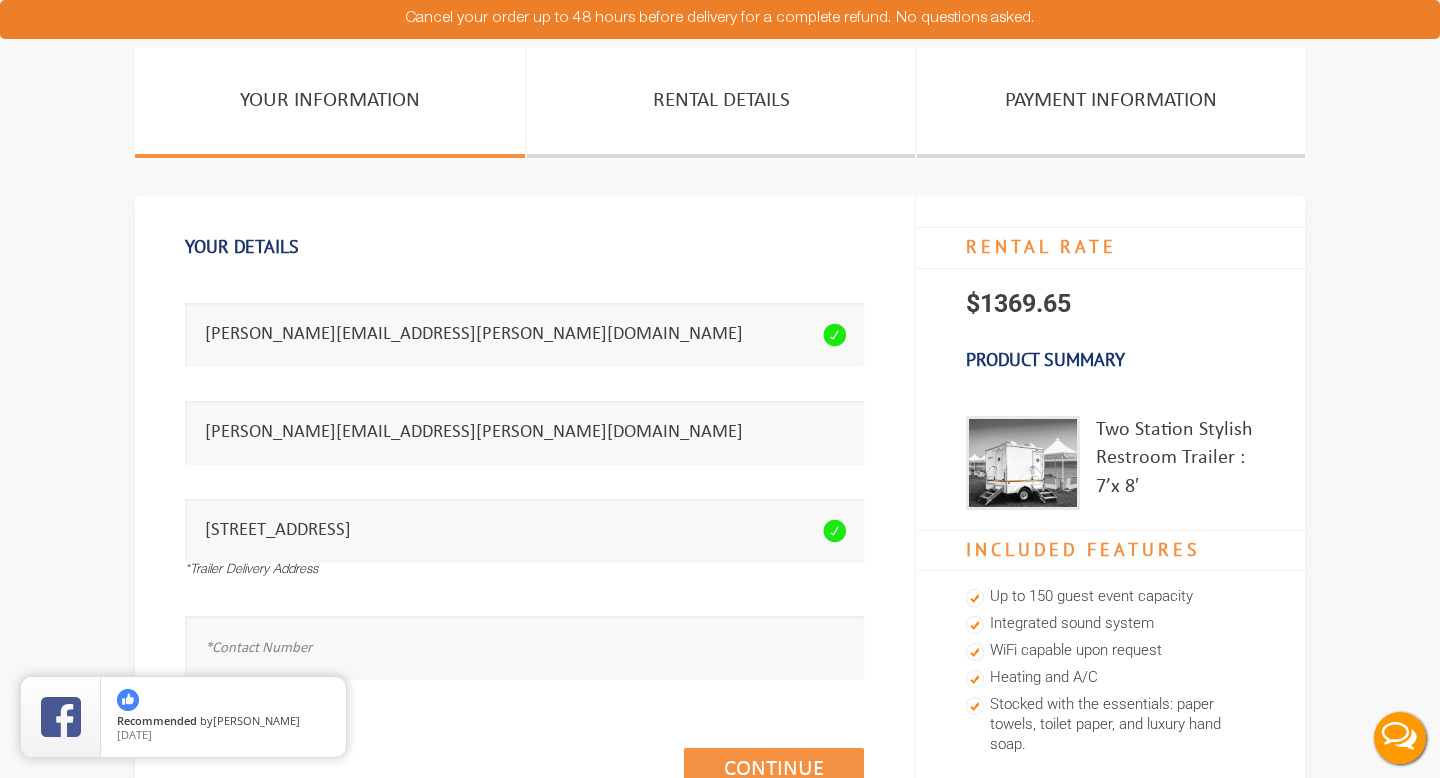 click on "Your Information
Rental Details
PAYMENT INFORMATION
Your Details
Email address seems invalid.
elaine.casseus@gmail.com
Full Name is required.
Elaine.Casseus@gmail.com
Please fill the required field.
176-15 145th Drive, Jamaica, NY, USA
*Trailer Delivery Address
Phone number seems invalid.
(1/3)" at bounding box center [720, 478] 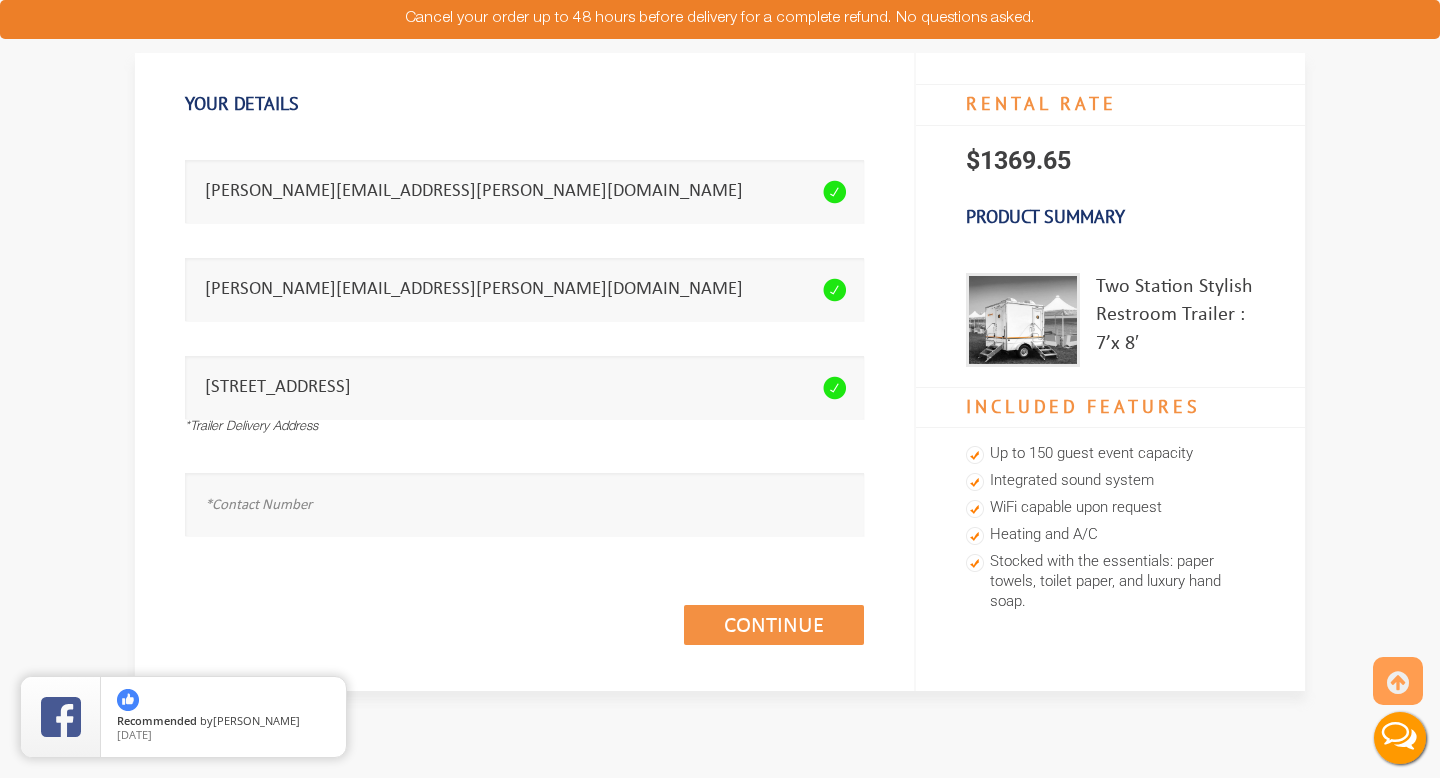 scroll, scrollTop: 160, scrollLeft: 0, axis: vertical 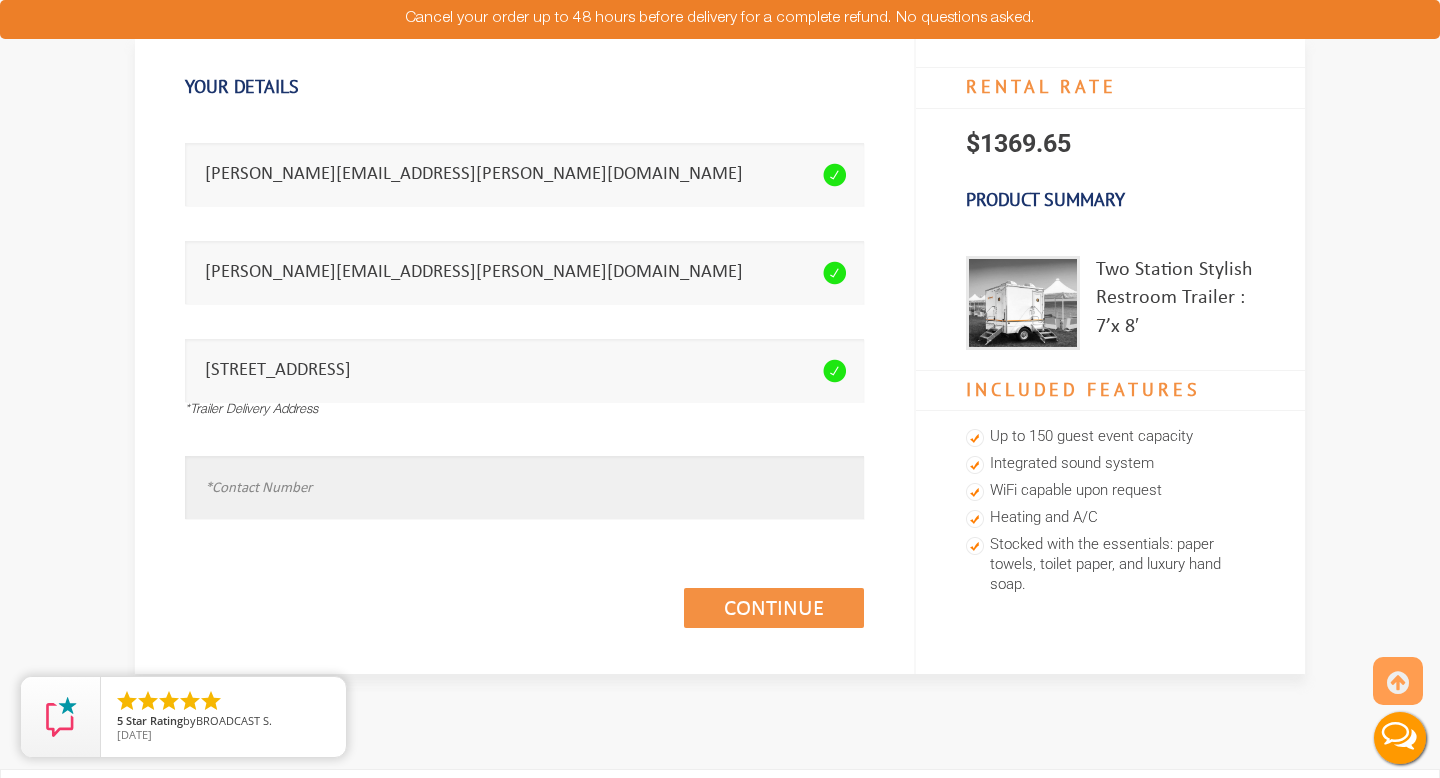 click at bounding box center (524, 487) 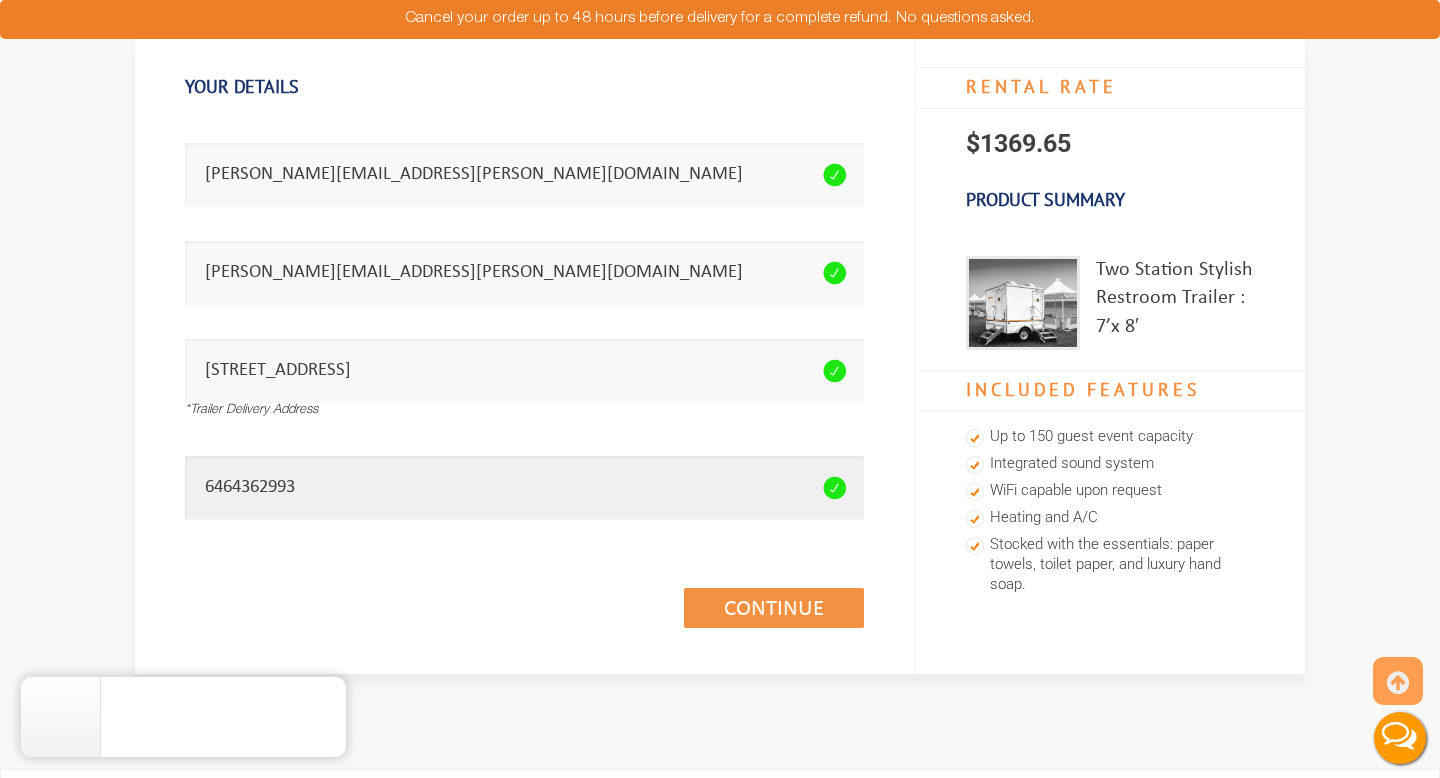 type on "6464362993" 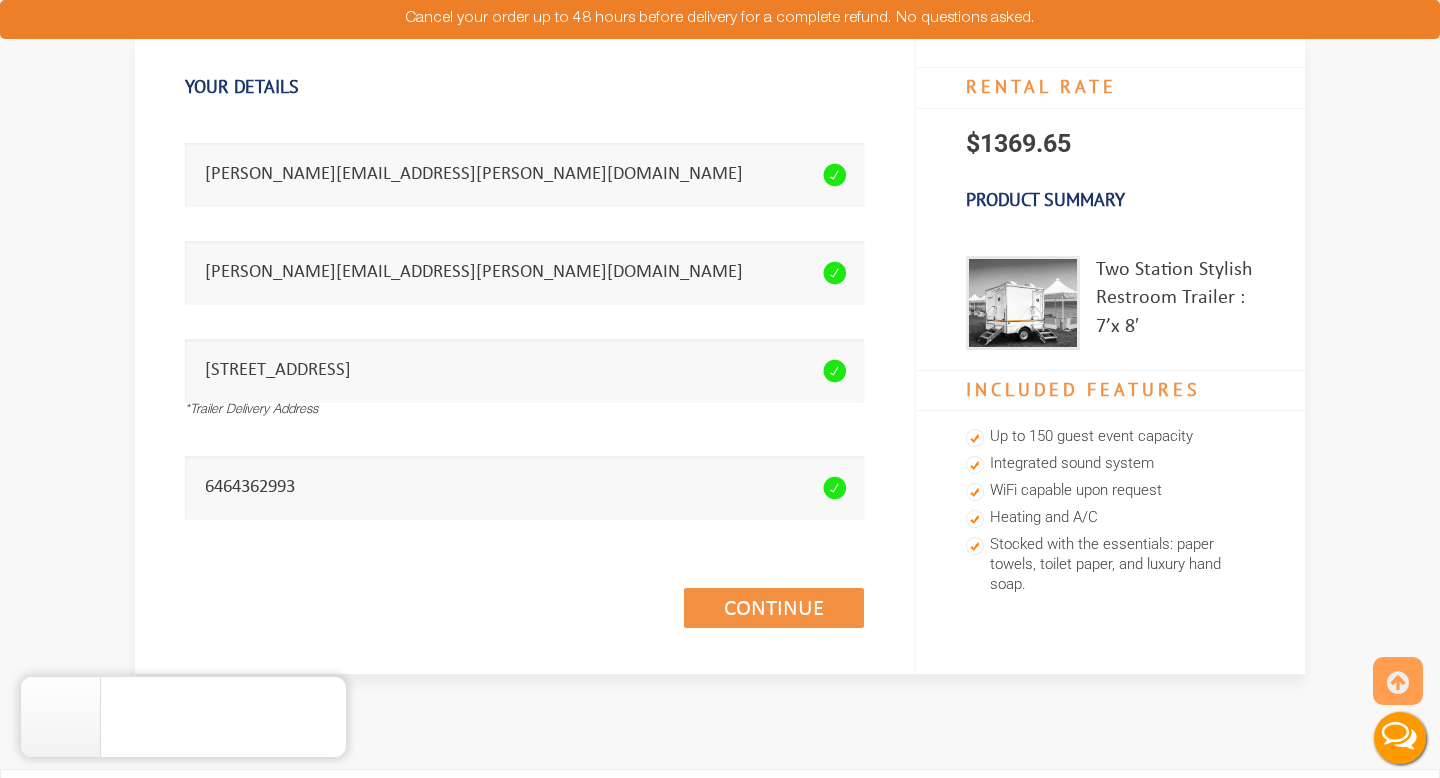 click on "Your Information
Rental Details
PAYMENT INFORMATION
Your Details
Email address seems invalid.
elaine.casseus@gmail.com
Full Name is required.
Elaine.Casseus@gmail.com
Please fill the required field.
176-15 145th Drive, Jamaica, NY, USA
*Trailer Delivery Address
Phone number seems invalid.
6464362993 Continue (1/3)" at bounding box center [720, 318] 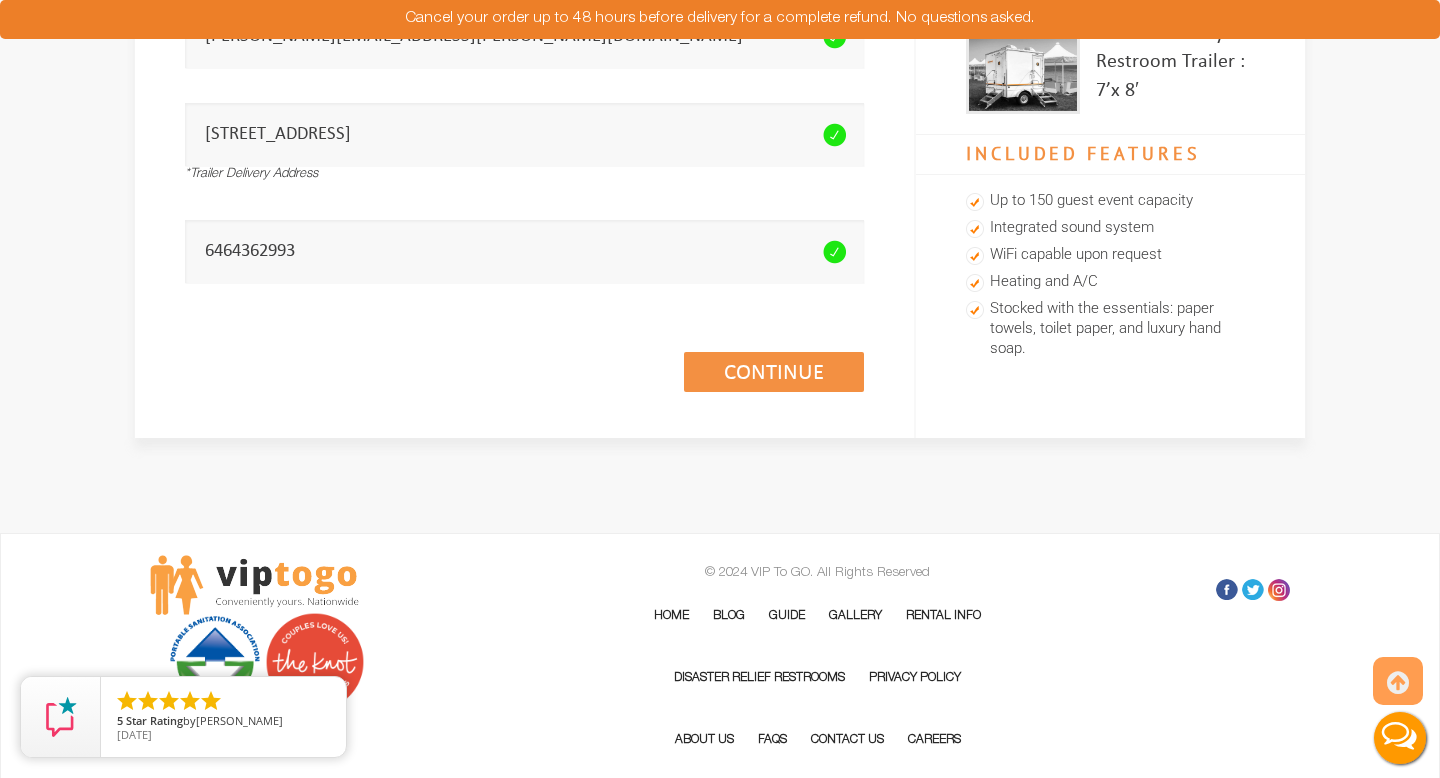 scroll, scrollTop: 400, scrollLeft: 0, axis: vertical 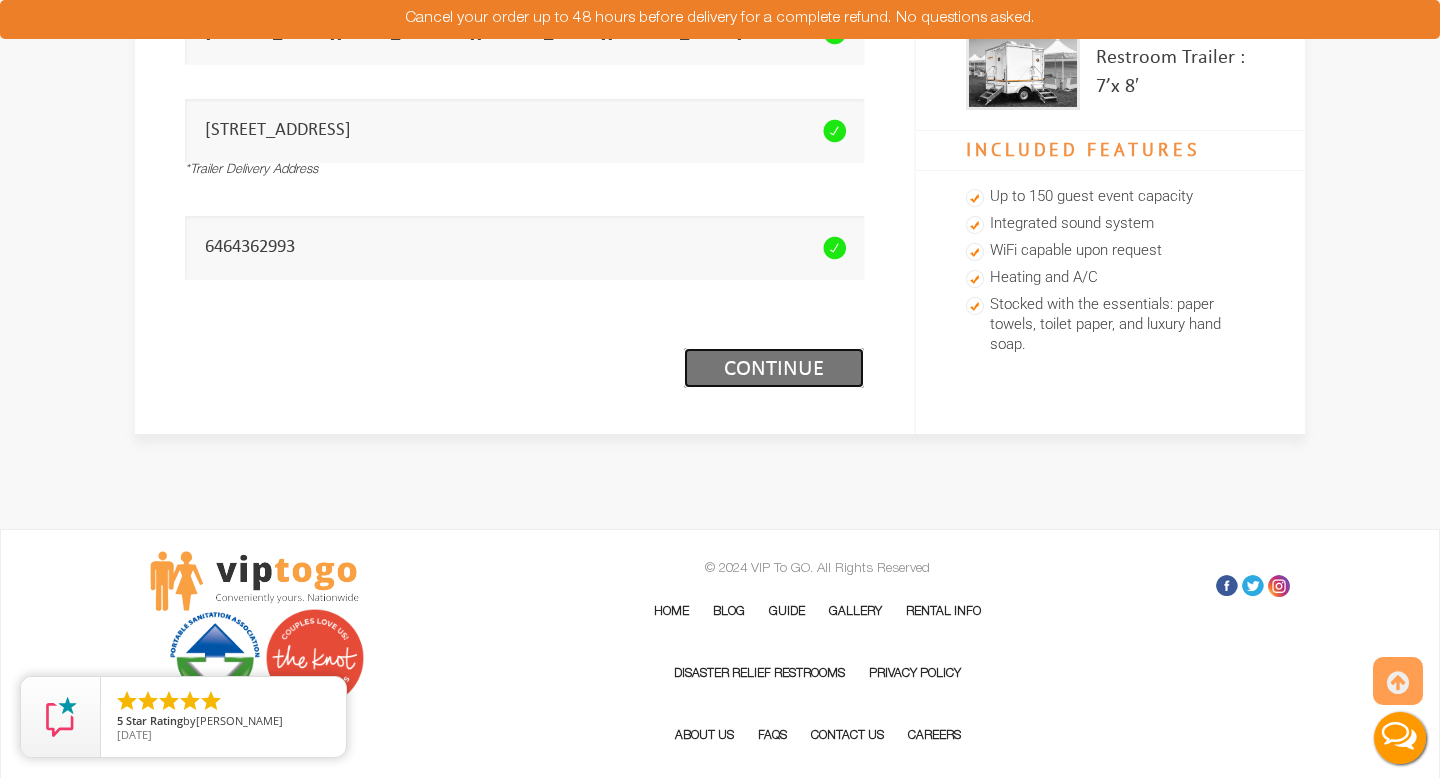 click on "Continue (1/3)" at bounding box center (774, 368) 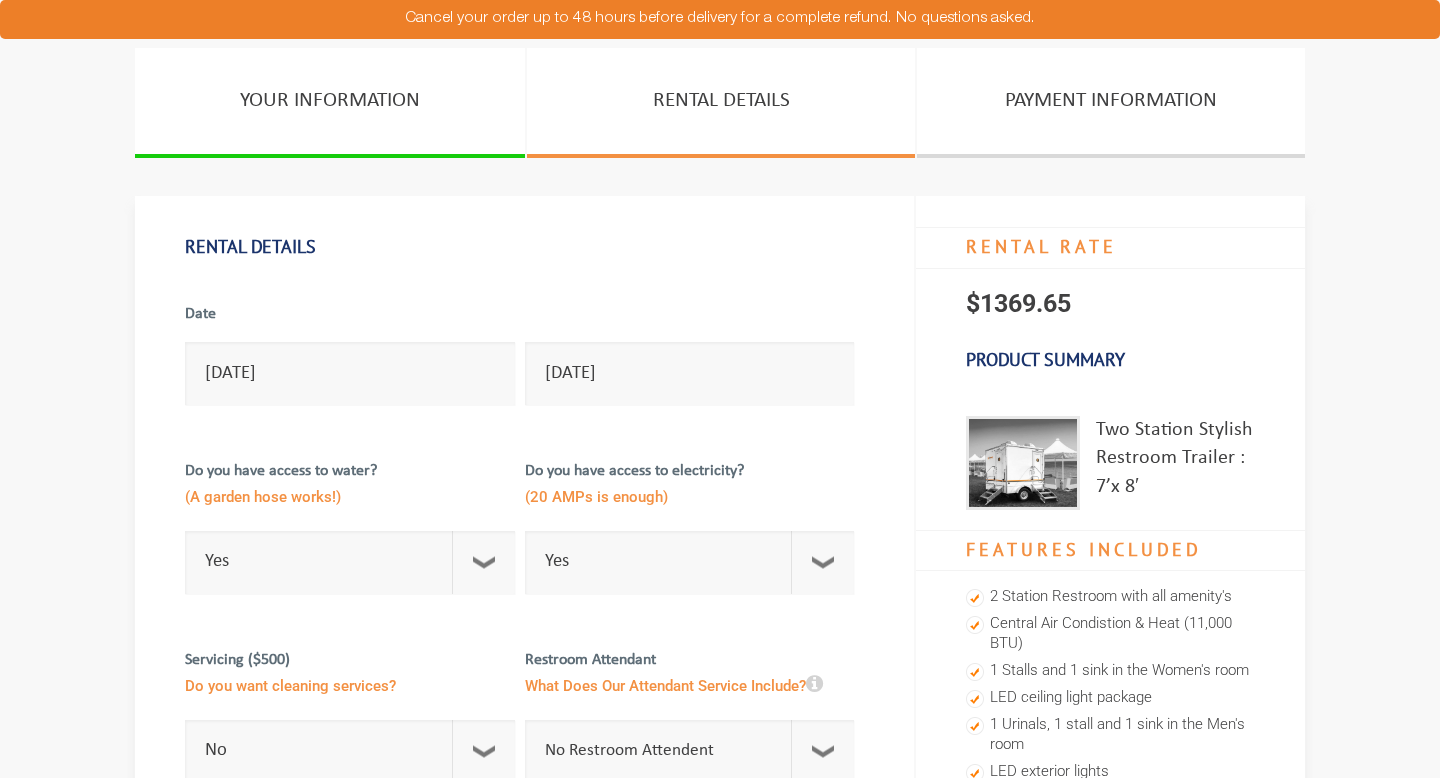 scroll, scrollTop: 0, scrollLeft: 0, axis: both 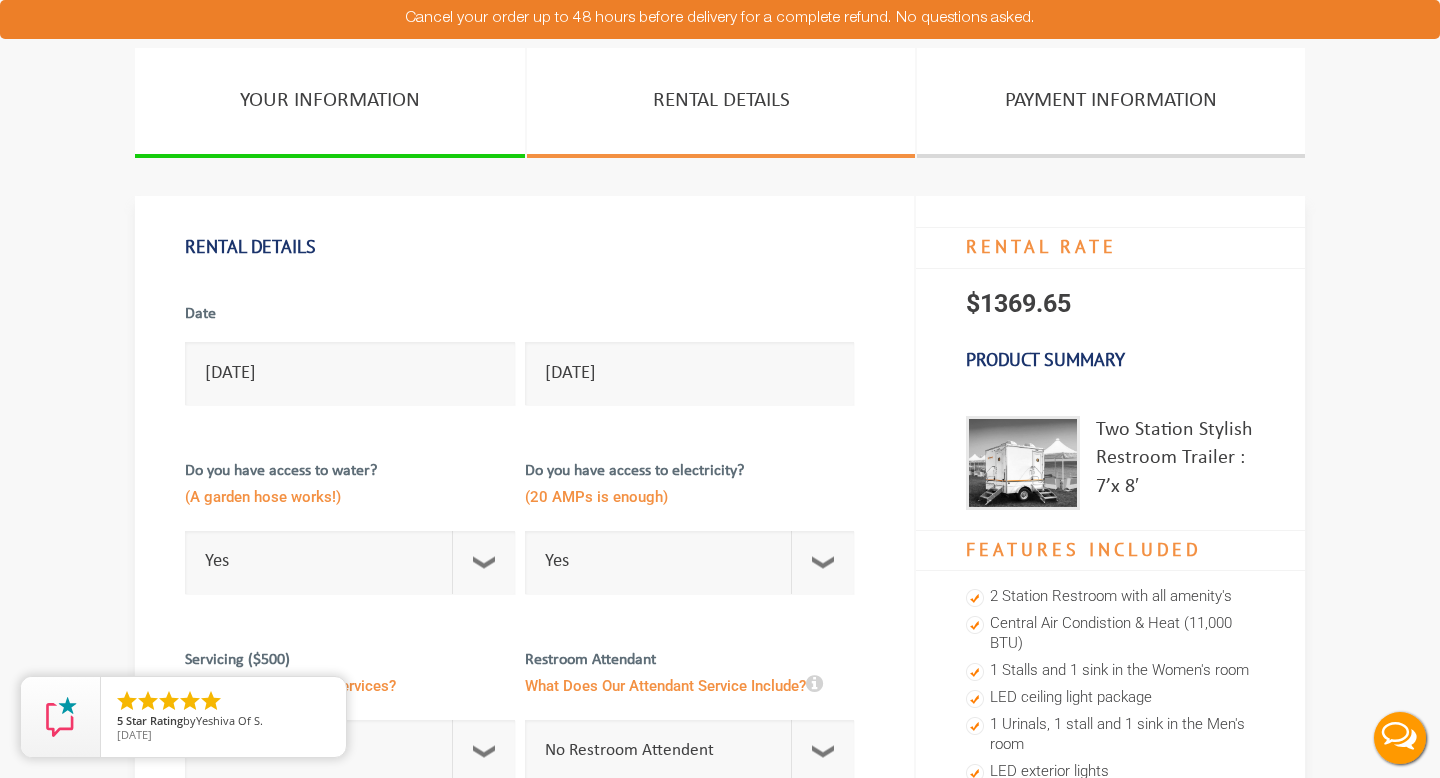 click on "YOUR INFORMATION
RENTAL DETAILS
PAYMENT INFORMATION
Rental Details
Date
07/19/2025
07/19/2025
Do you have access to water? (A garden hose works!)
Select Option
Yes
No
Need Water    ($250) Tank provides 175 gallons of water. Enough for 8 hours event.
Select Option" at bounding box center (720, 959) 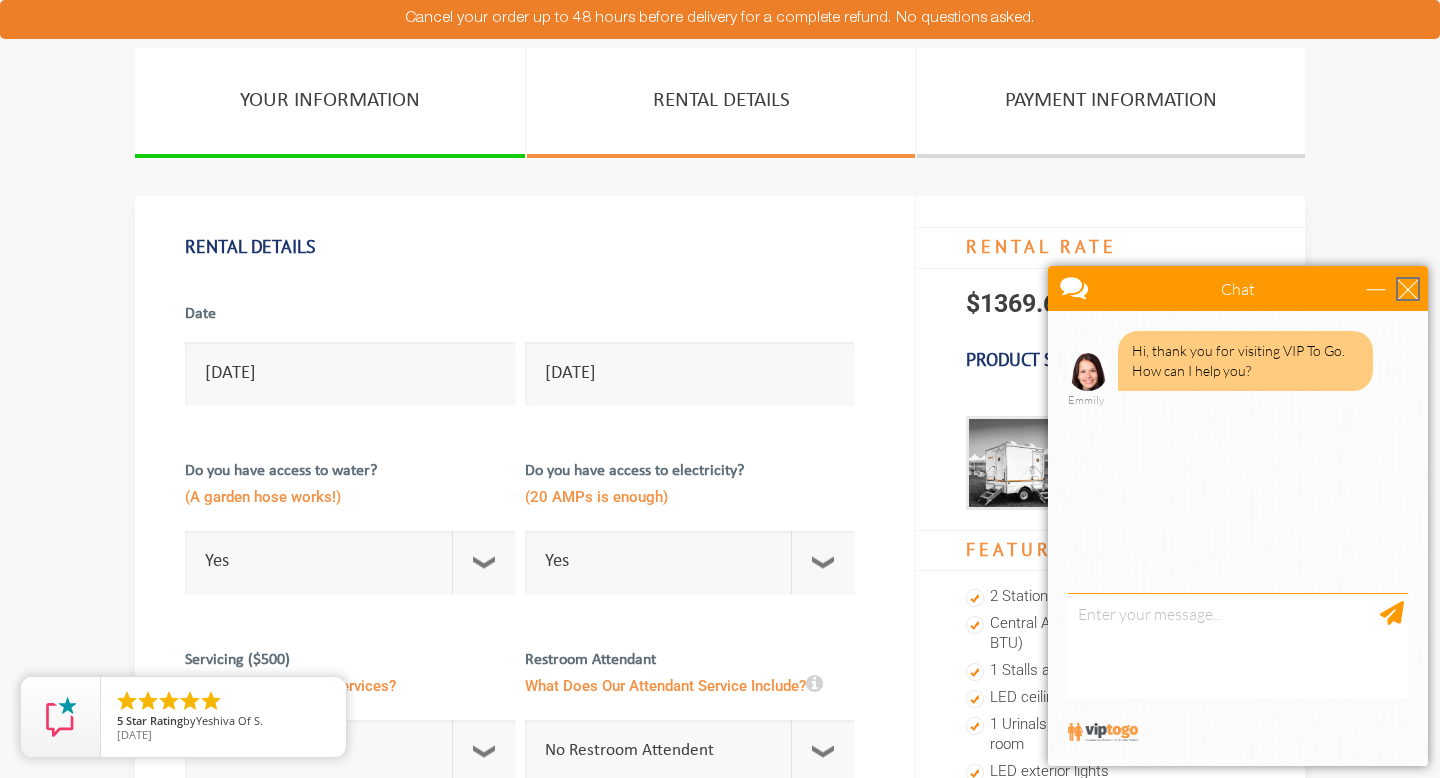 click at bounding box center [1408, 289] 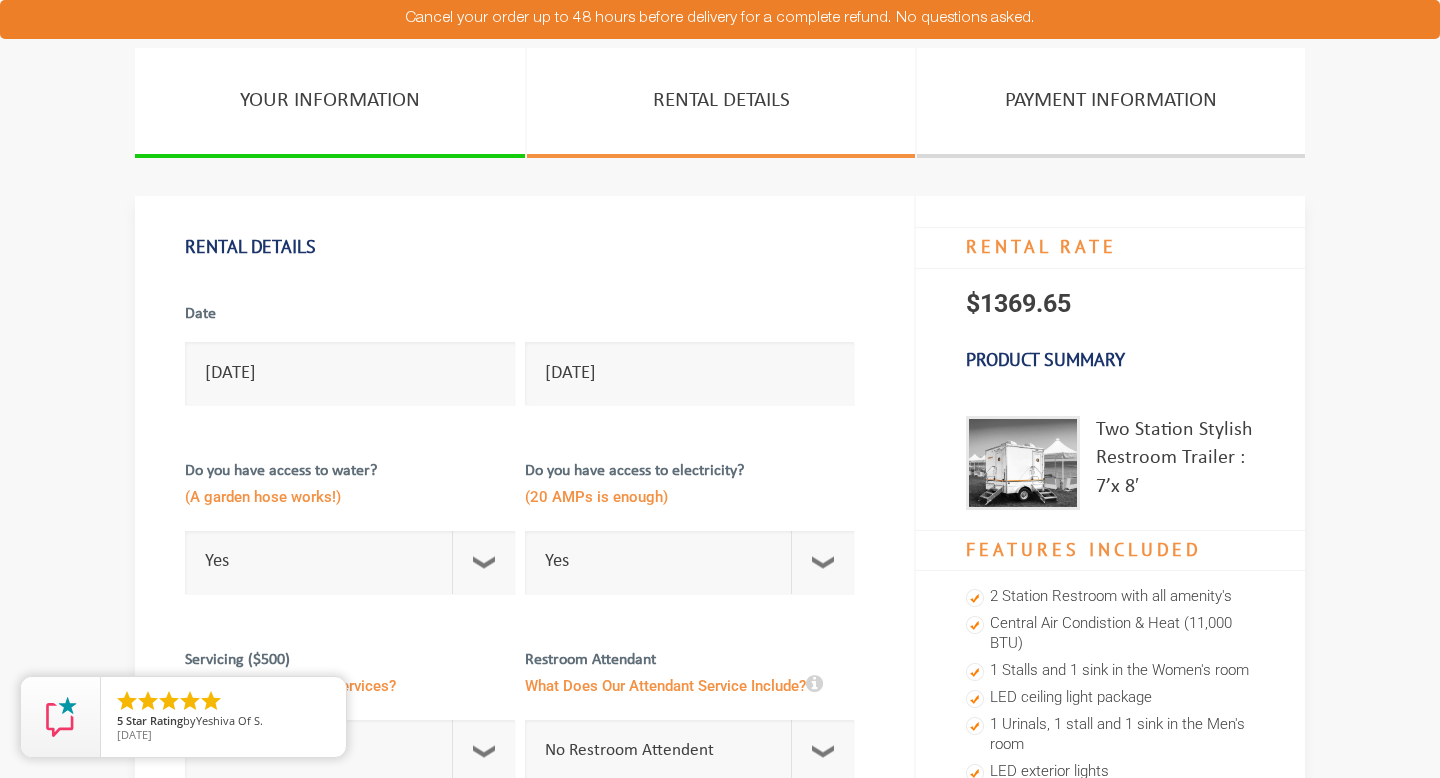 scroll, scrollTop: 0, scrollLeft: 0, axis: both 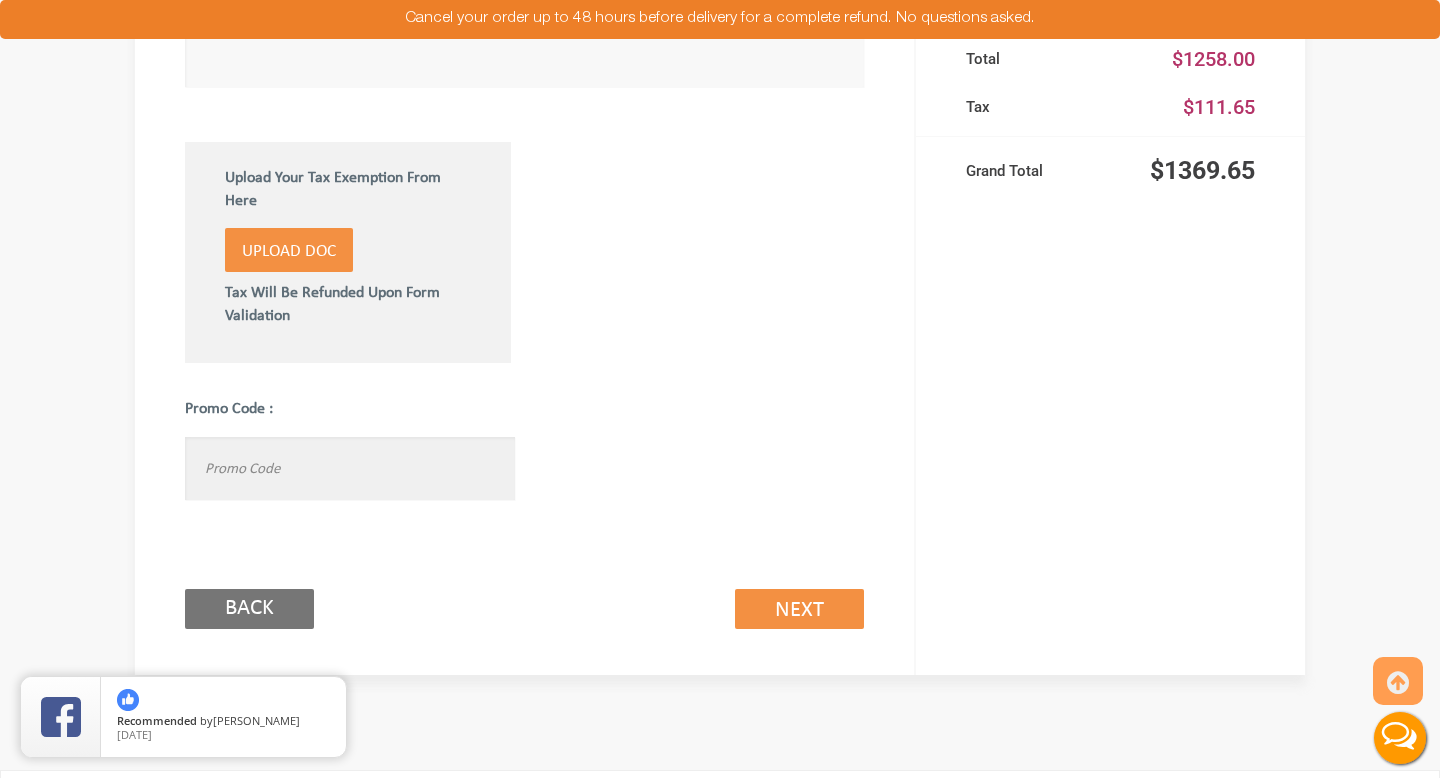 click at bounding box center (350, 468) 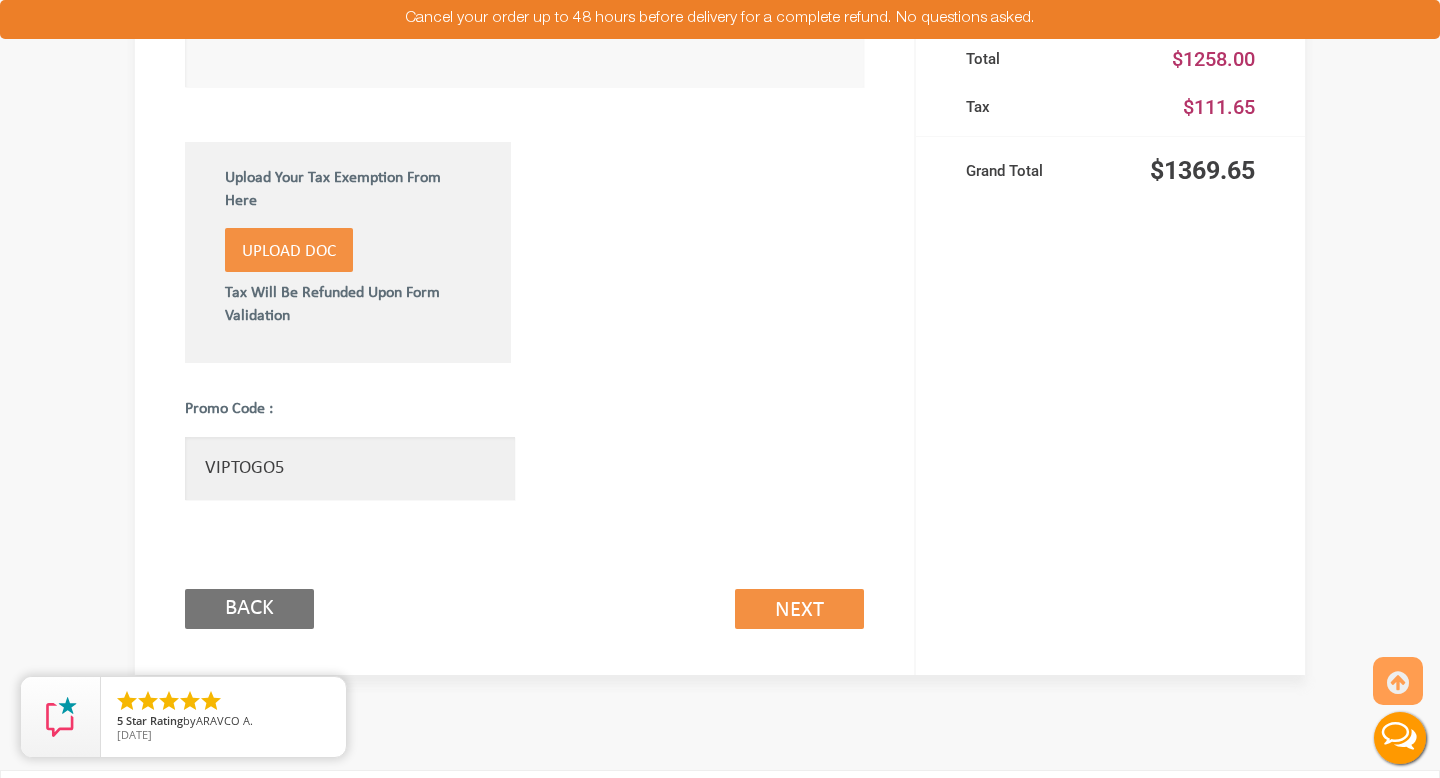 type on "VIPTOGO5" 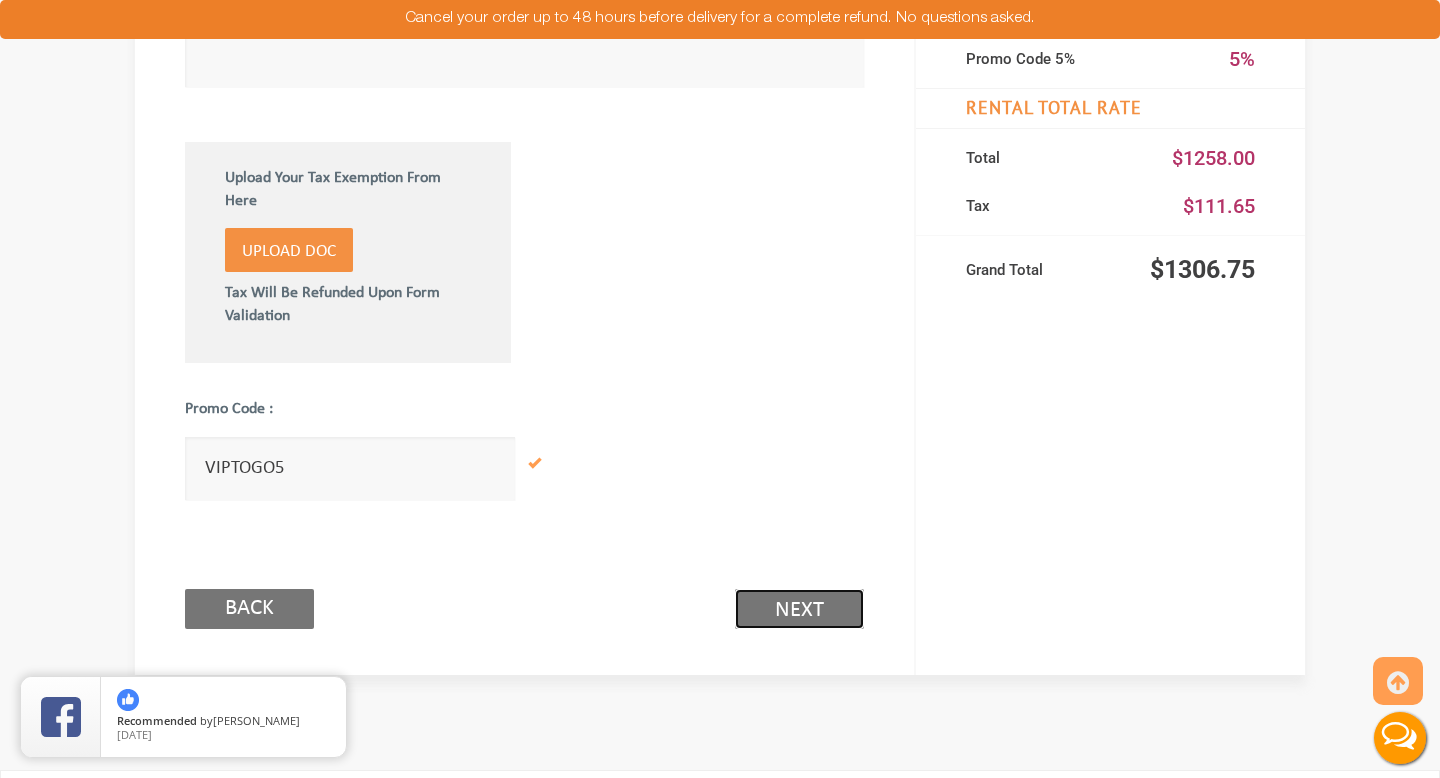 click on "Next (2/3)" at bounding box center [799, 609] 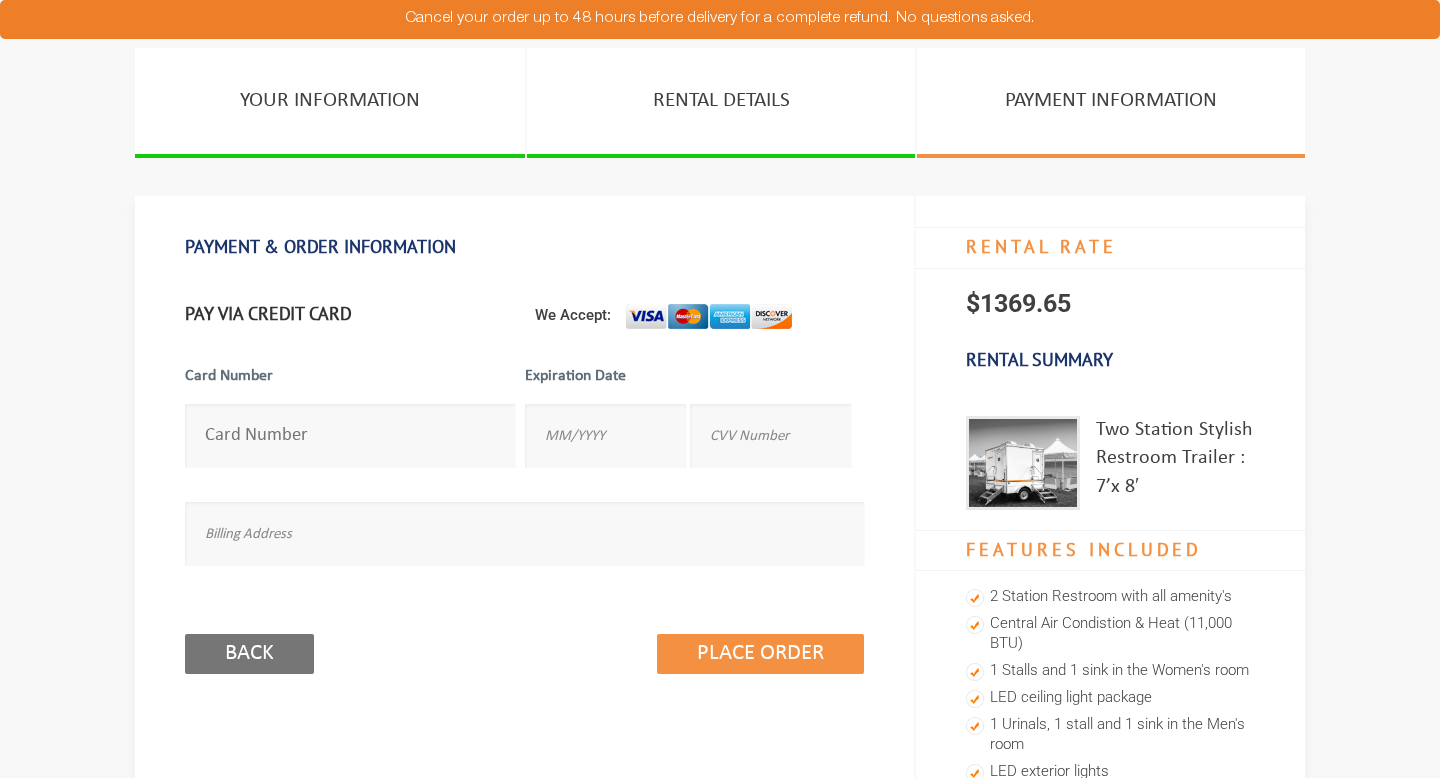 scroll, scrollTop: 0, scrollLeft: 0, axis: both 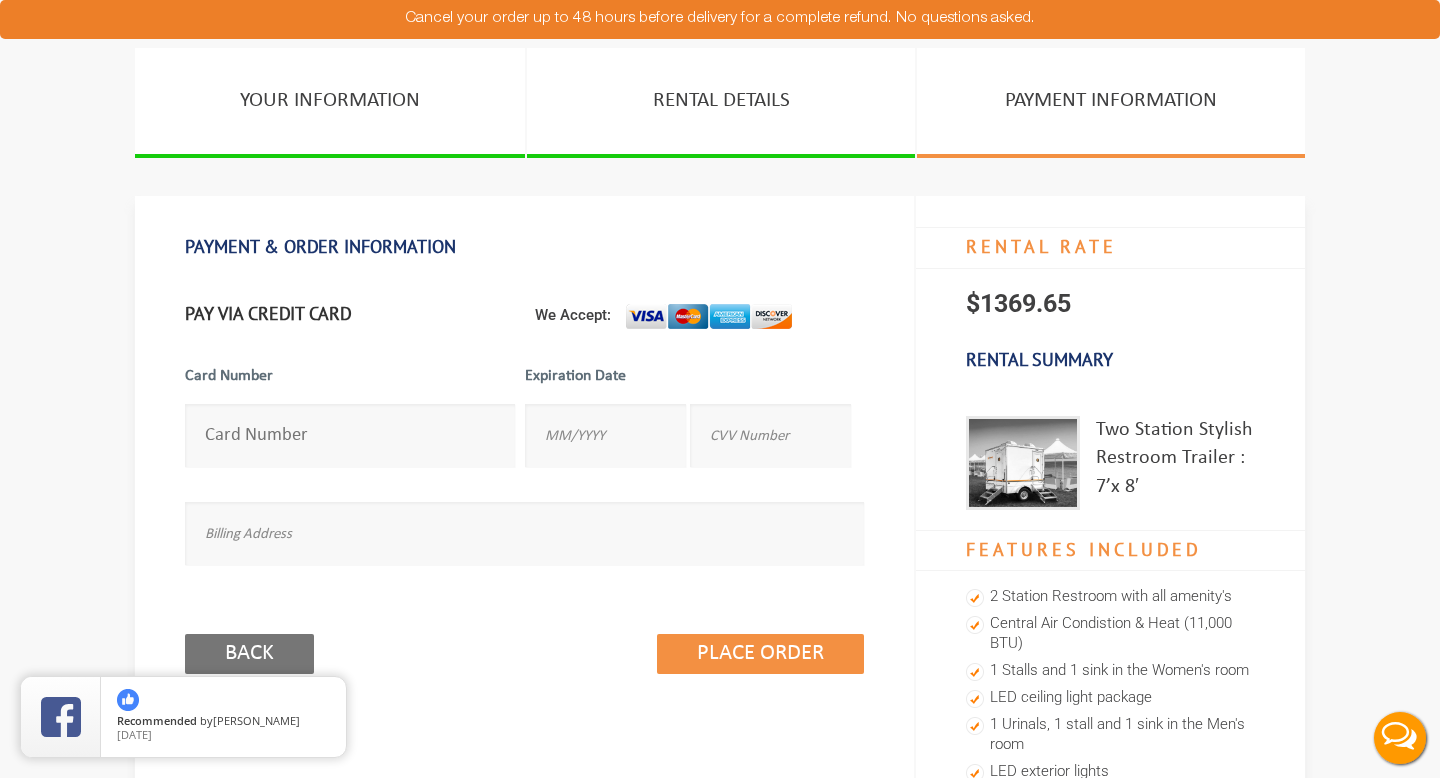 click at bounding box center (350, 435) 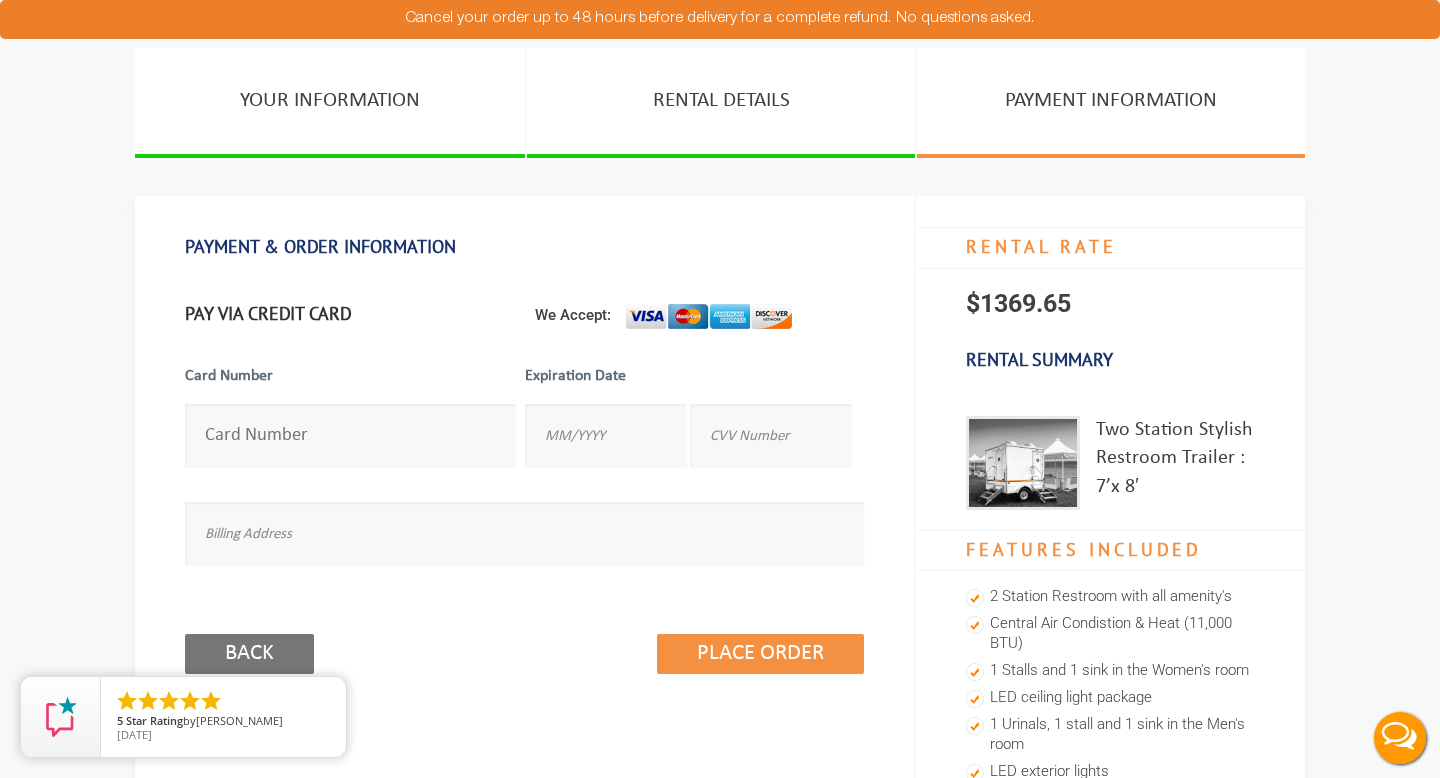type on "[CREDIT_CARD_NUMBER]" 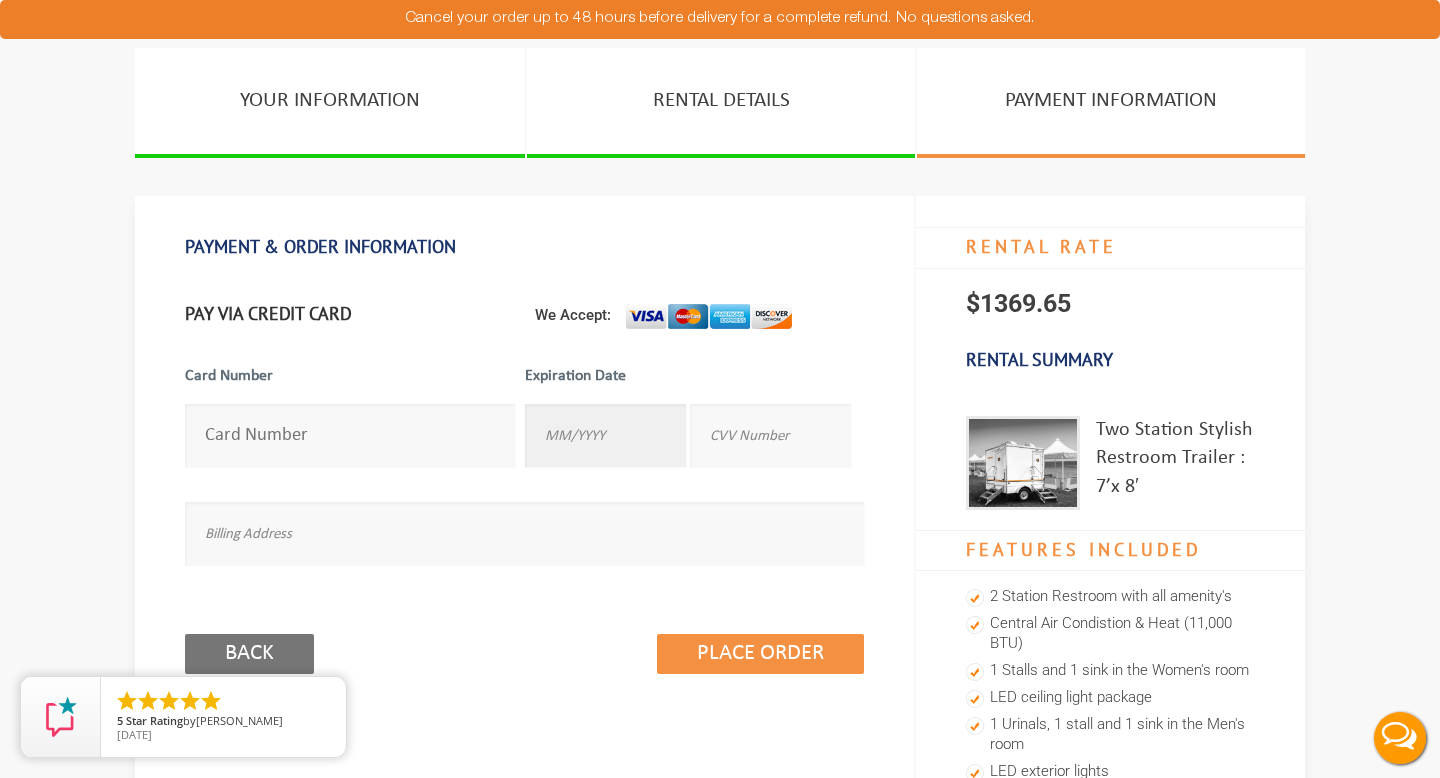 click at bounding box center [605, 435] 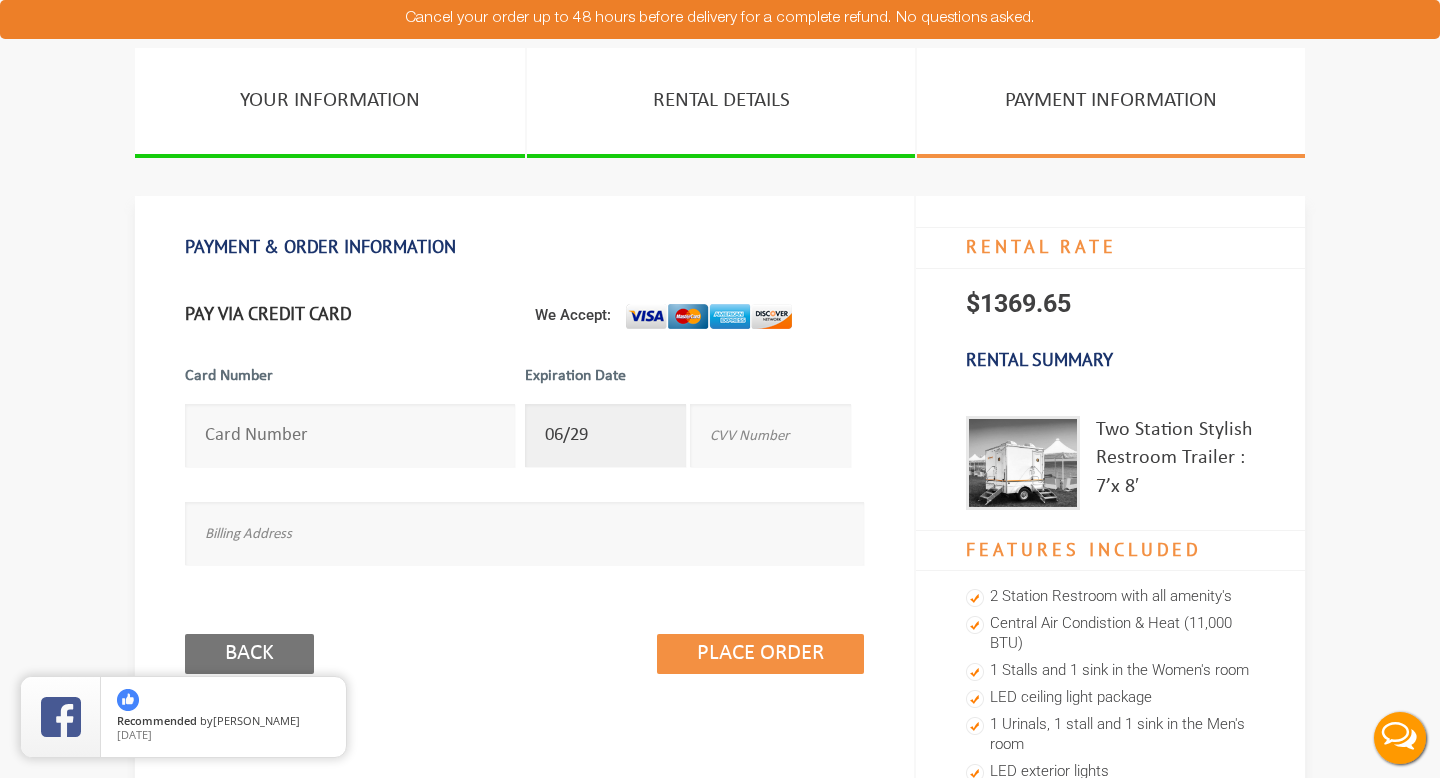 type on "06/29" 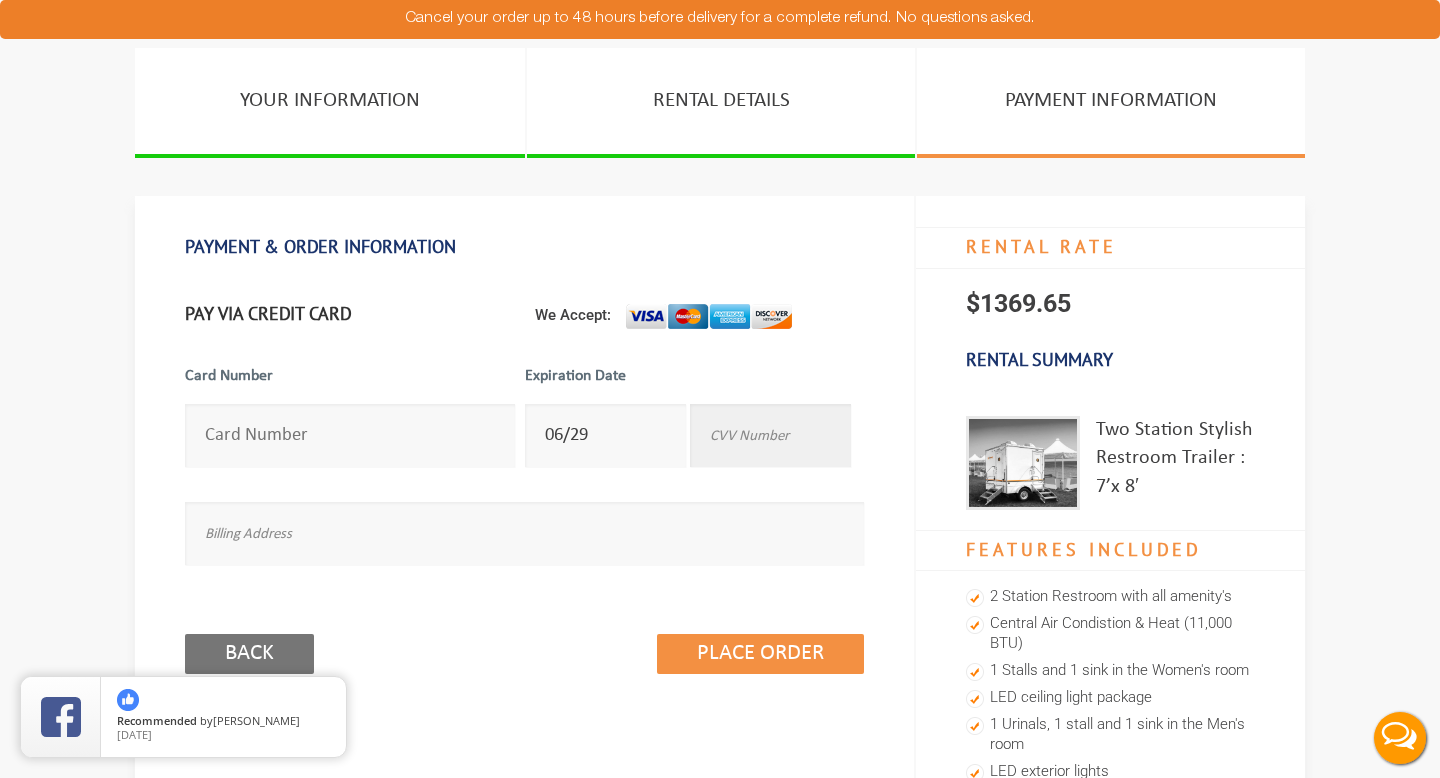 click at bounding box center (770, 435) 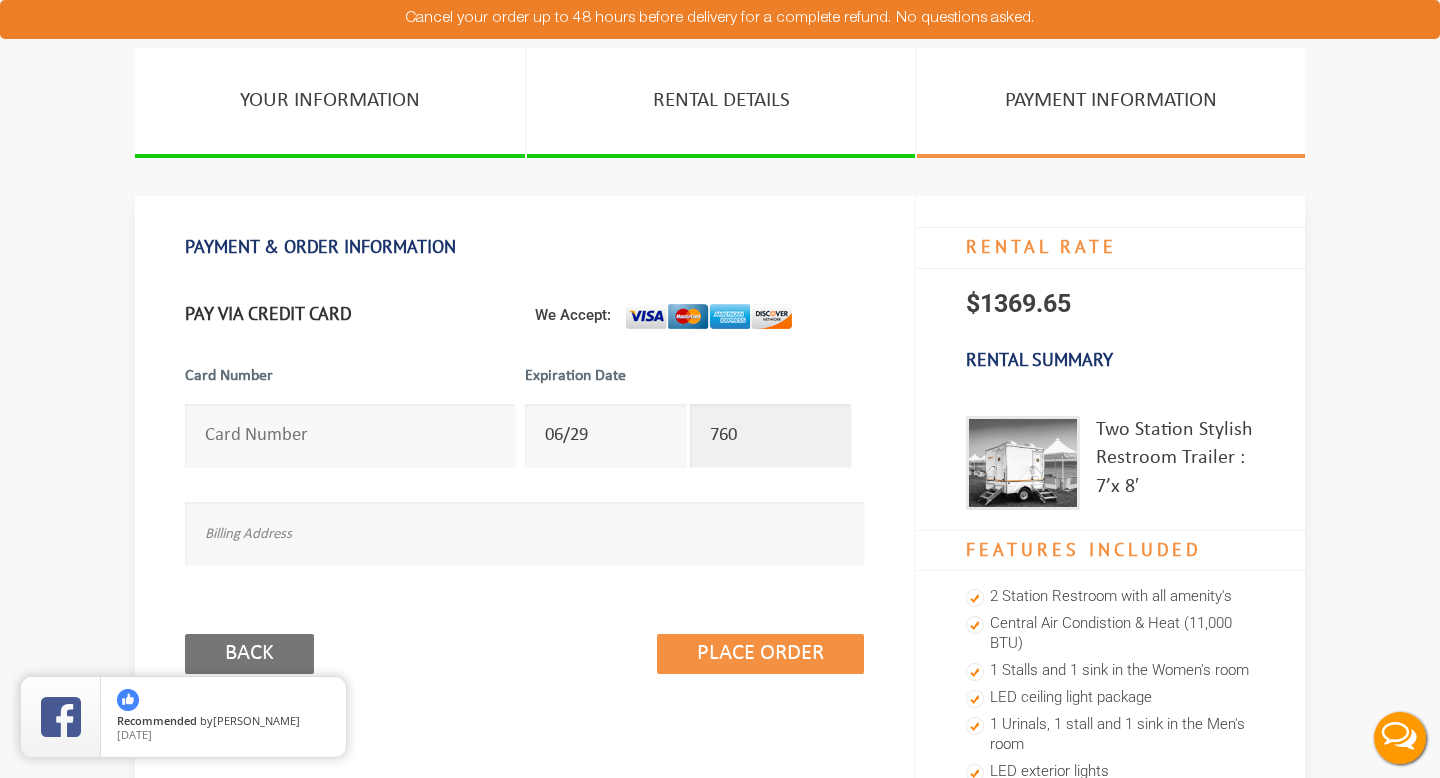 type on "760" 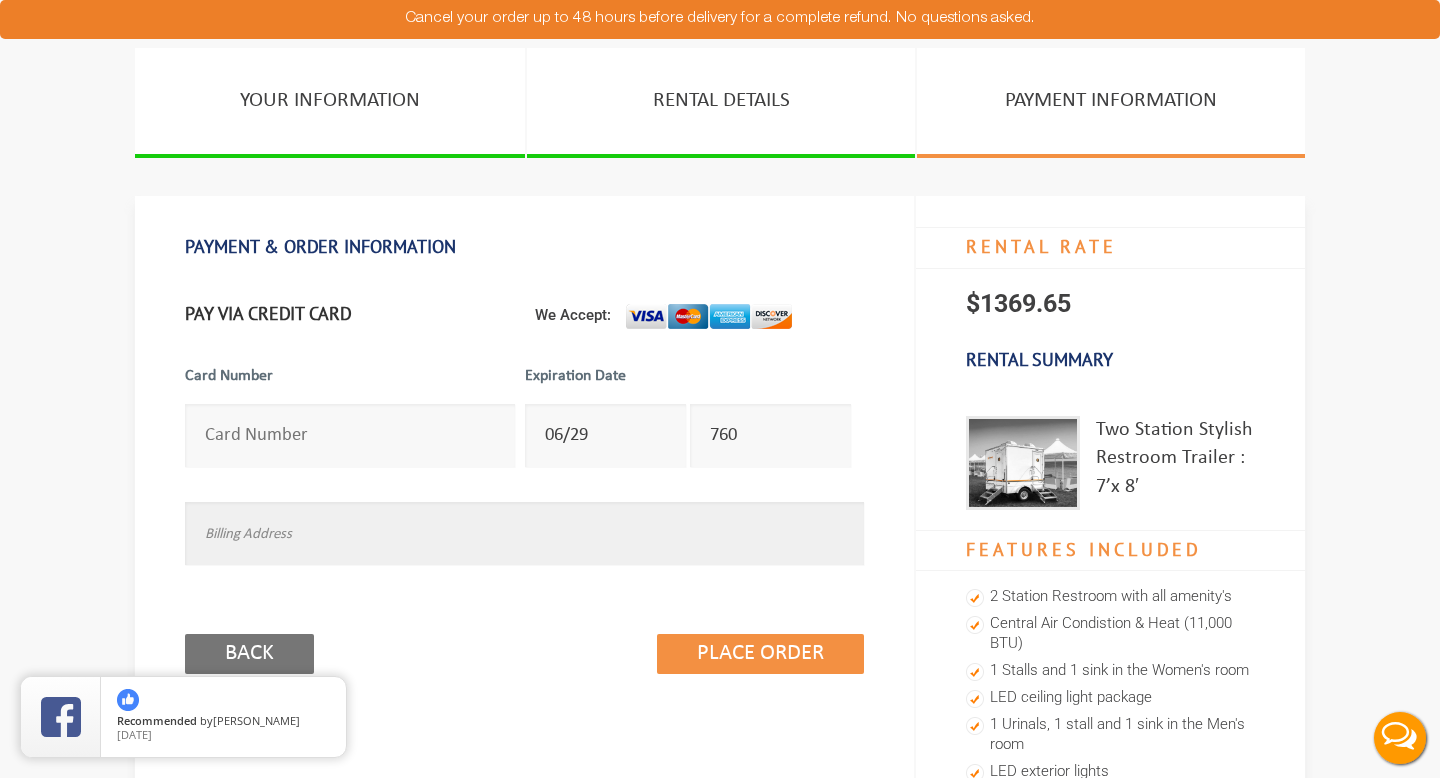 click at bounding box center (524, 533) 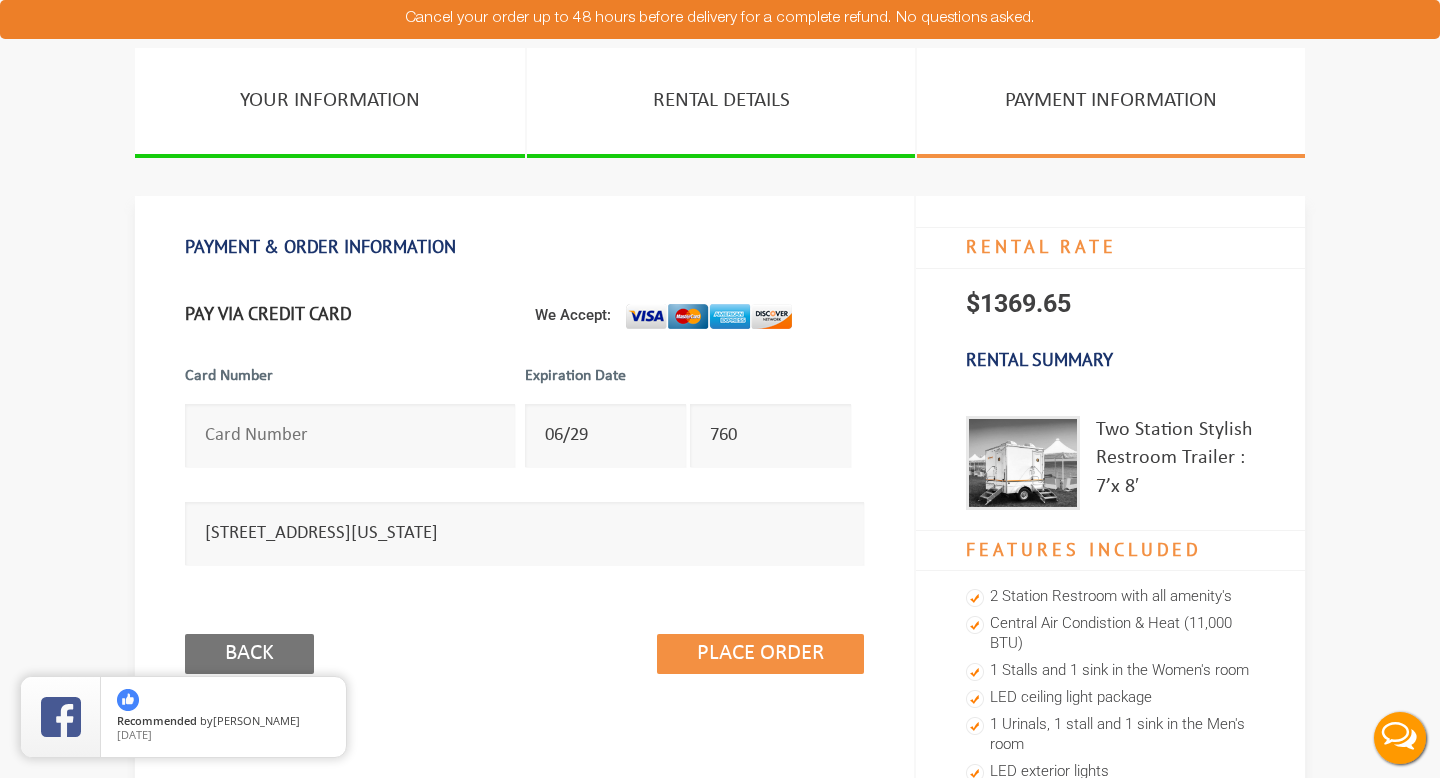 click on "Place Order
Back" at bounding box center [524, 629] 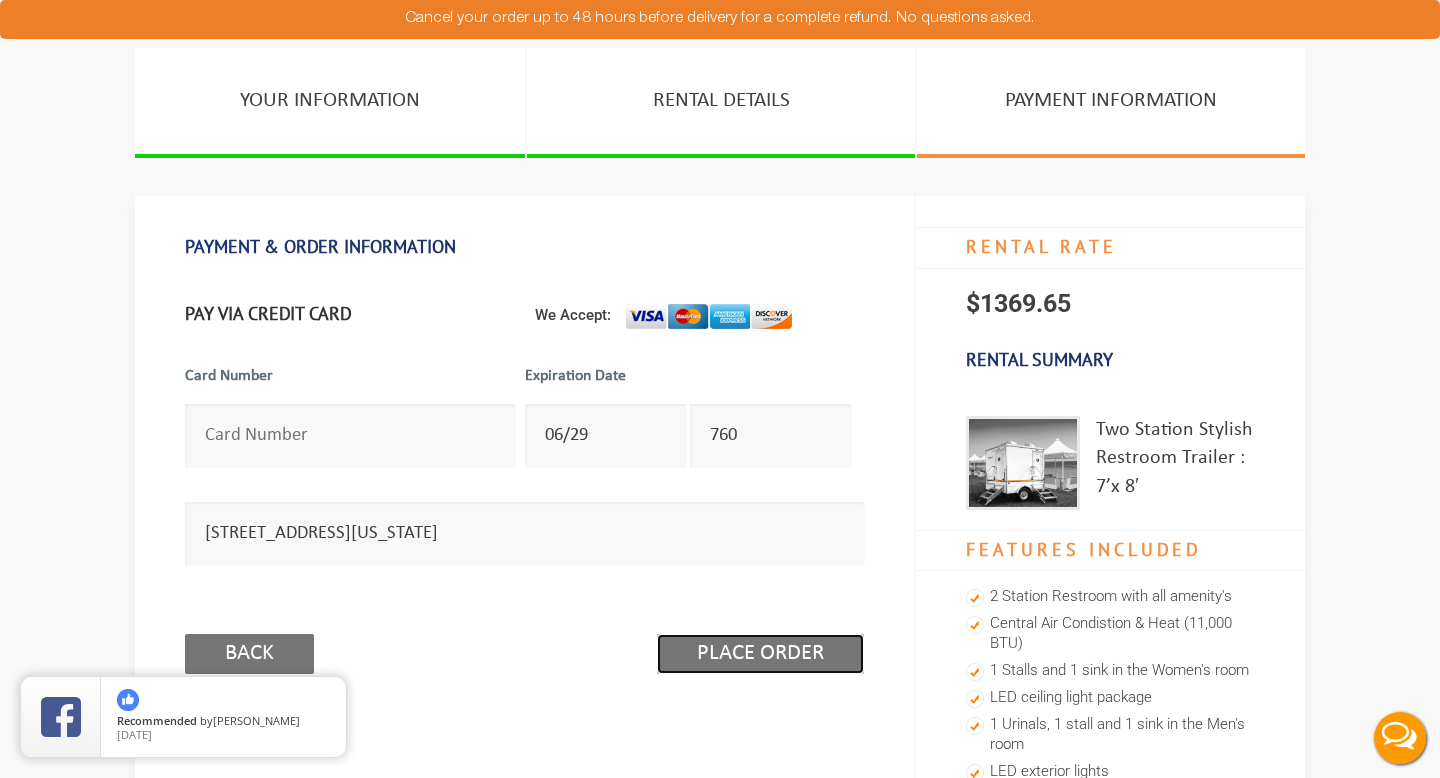 click on "Place Order" at bounding box center [760, 654] 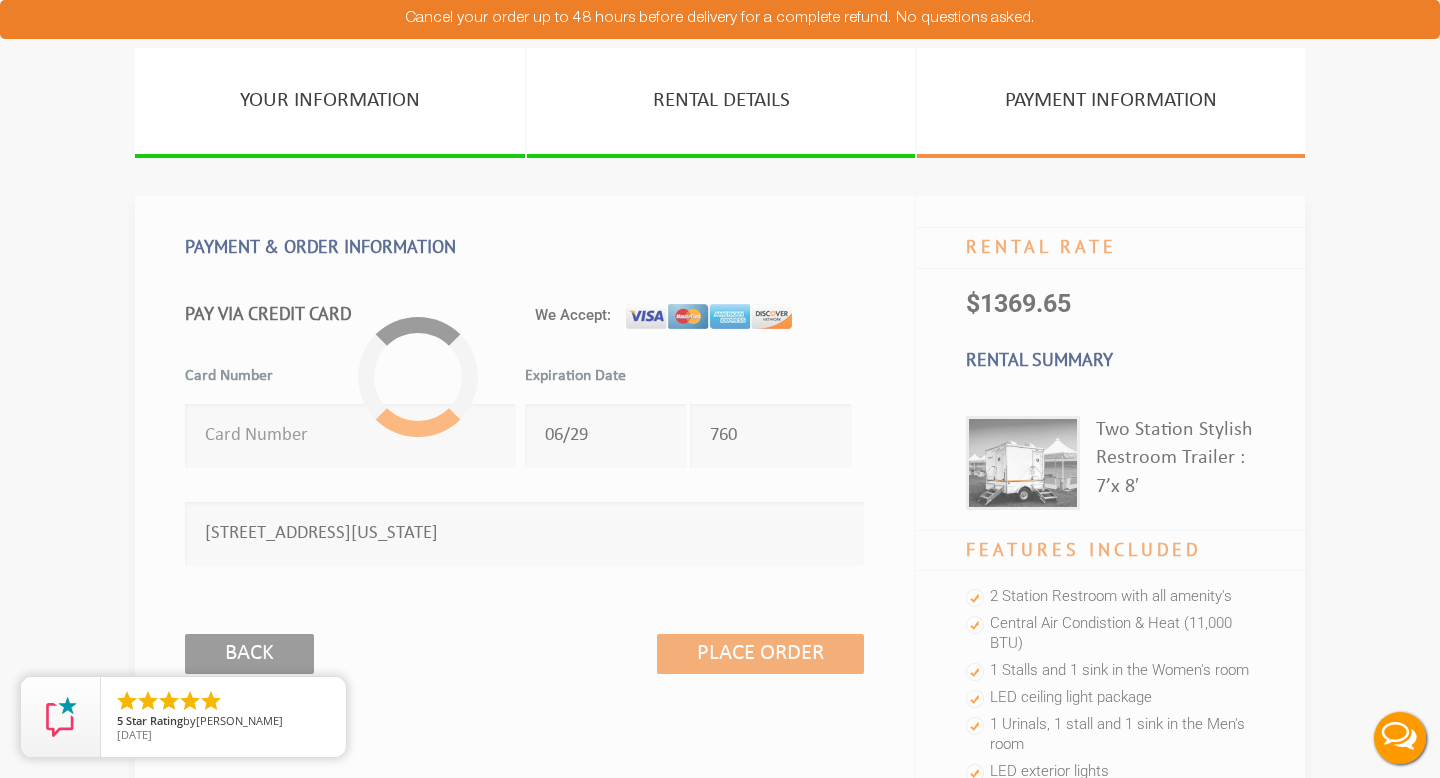 click on "YOUR INFORMATION
RENTAL DETAILS
PAYMENT INFORMATION
PAYMENT & ORDER INFORMATION
Free Cancellation WITHIN 24HR
To pay using your Paypal Account, click the button below:
Two Station Stylish Restroom Trailer
Please enter a description
1306.75  USD
Please enter a price
873091
Please enter an Invoice ID" at bounding box center [720, 807] 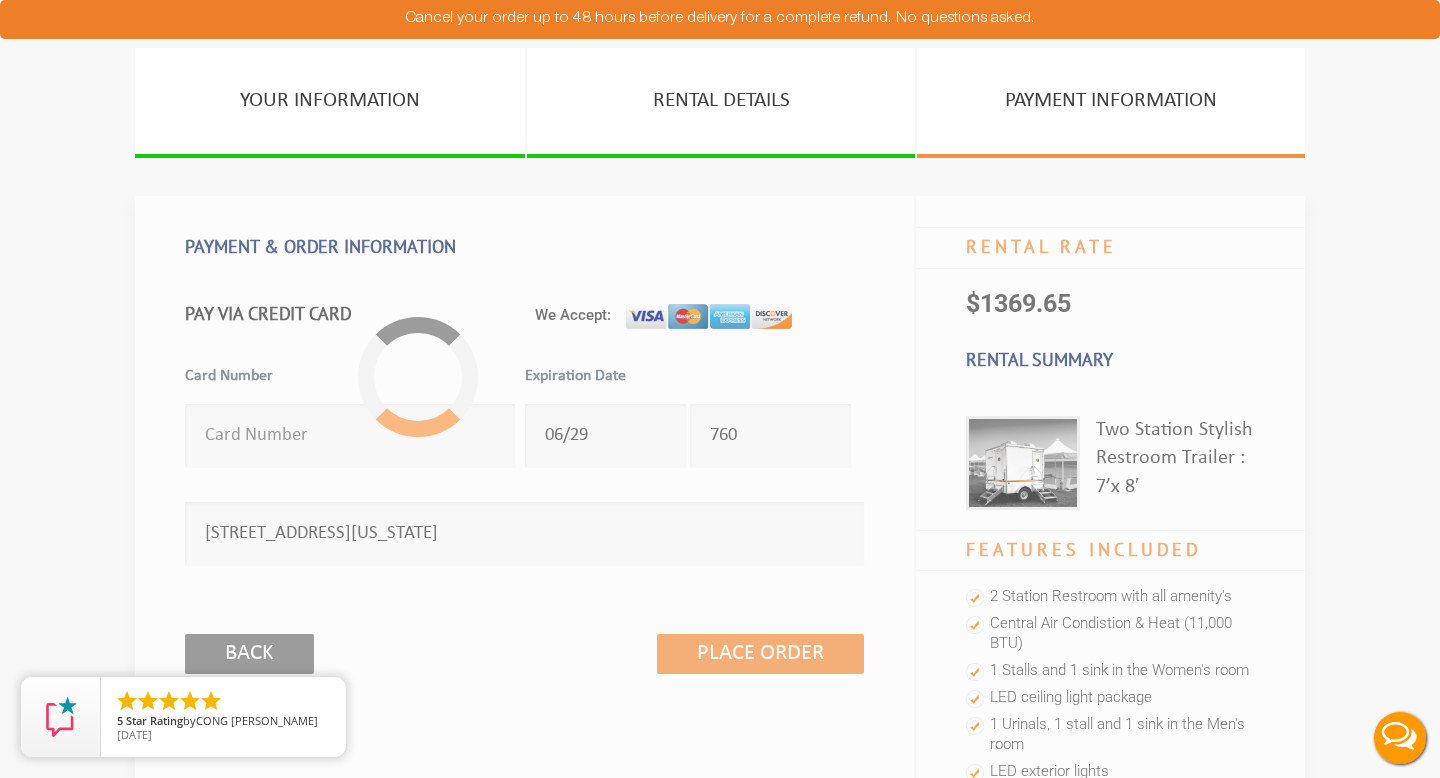 scroll, scrollTop: 0, scrollLeft: 0, axis: both 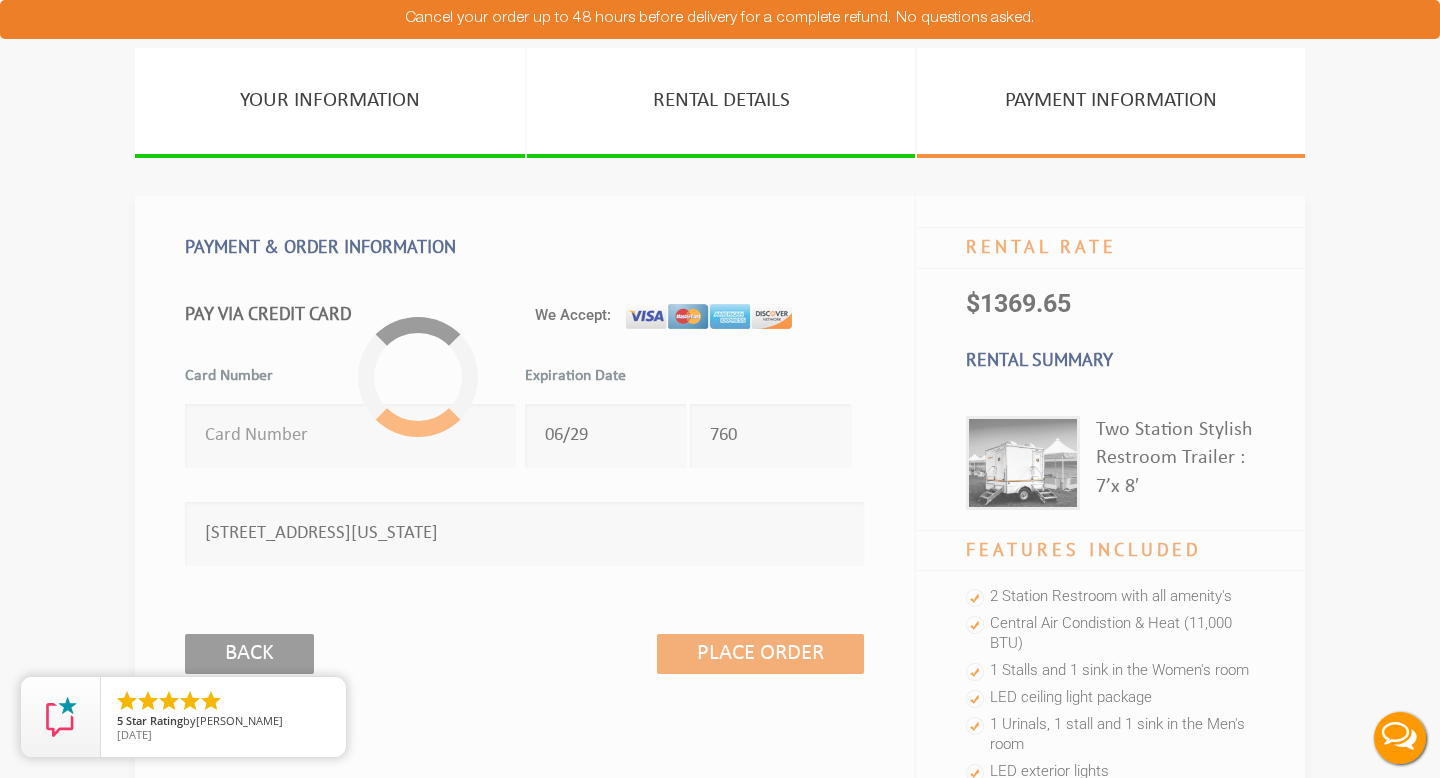 click on "Live Chat" at bounding box center (1400, 738) 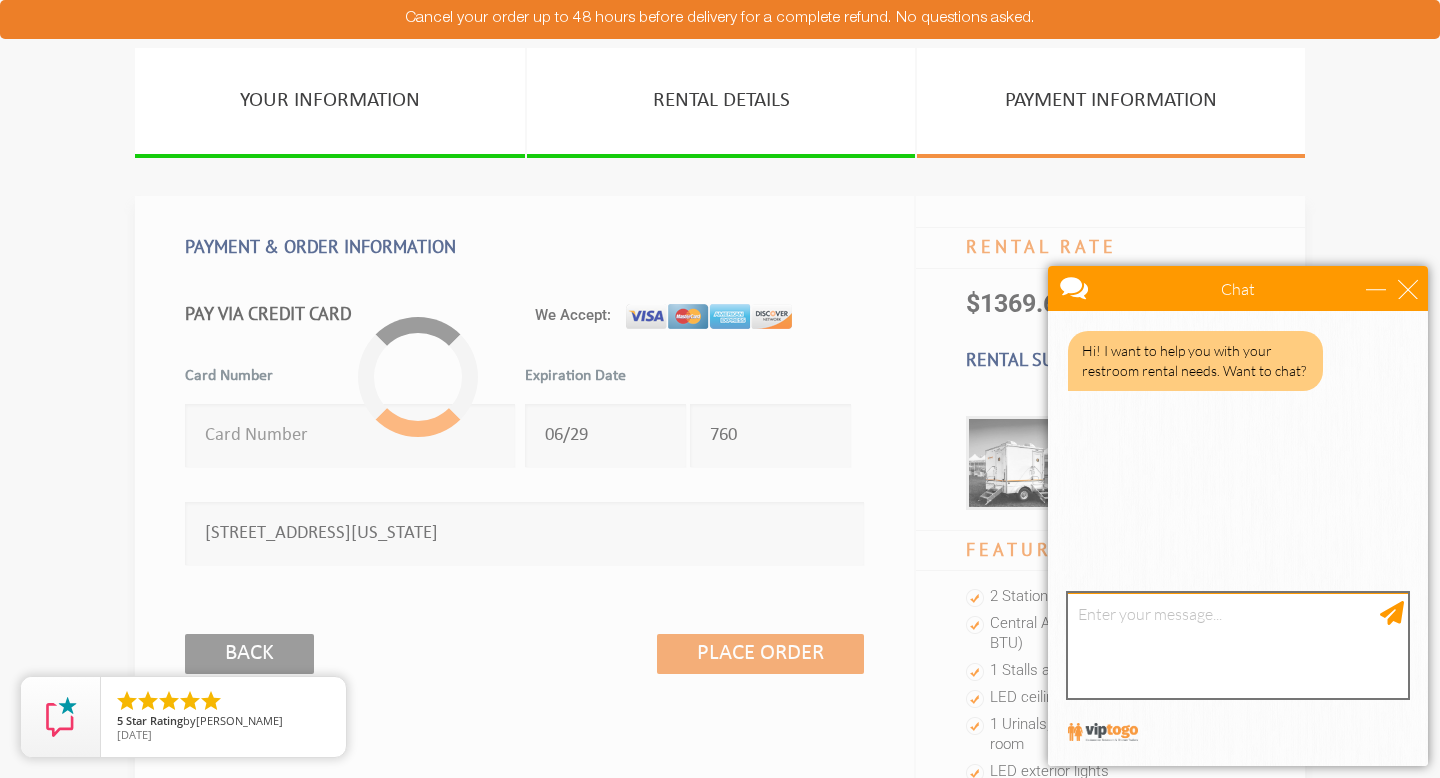 click at bounding box center [1238, 645] 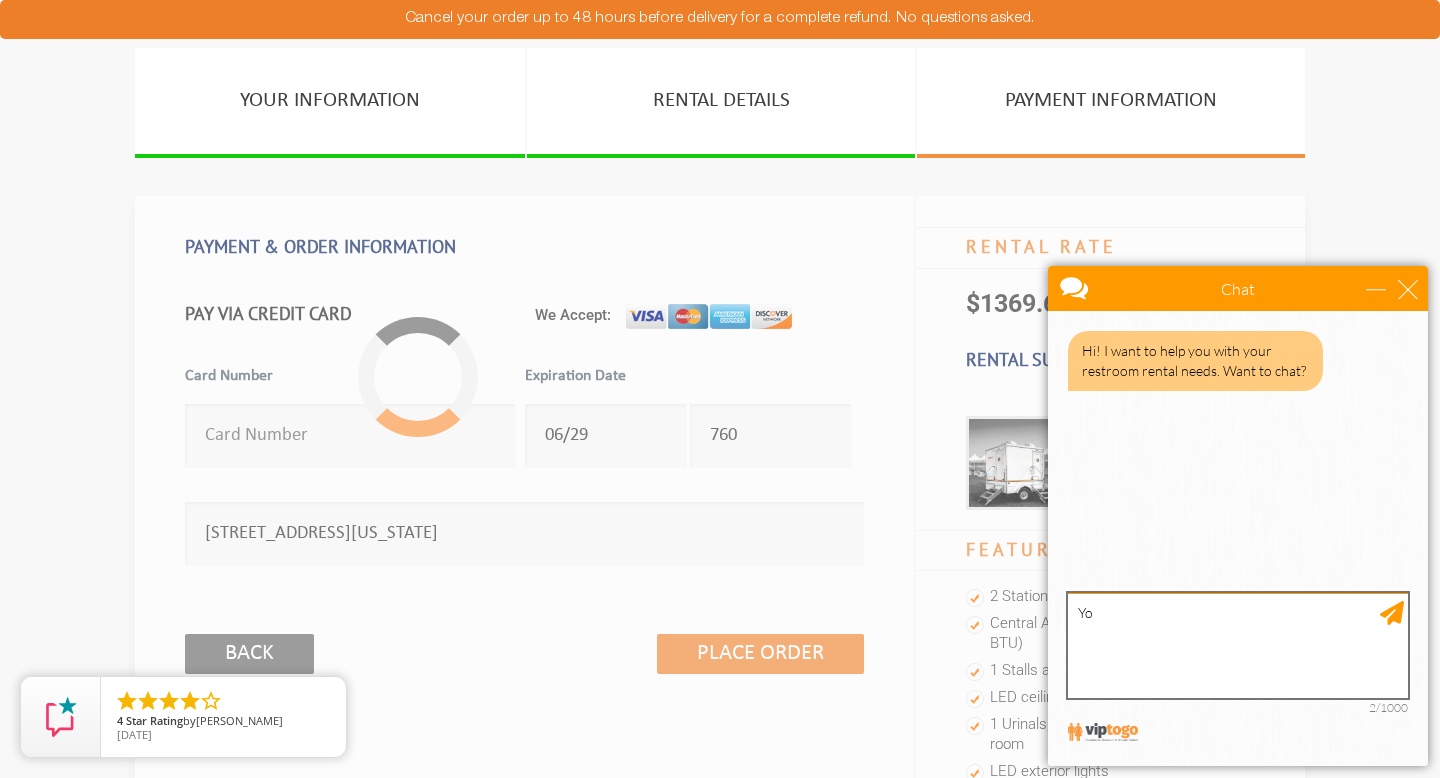 type on "Y" 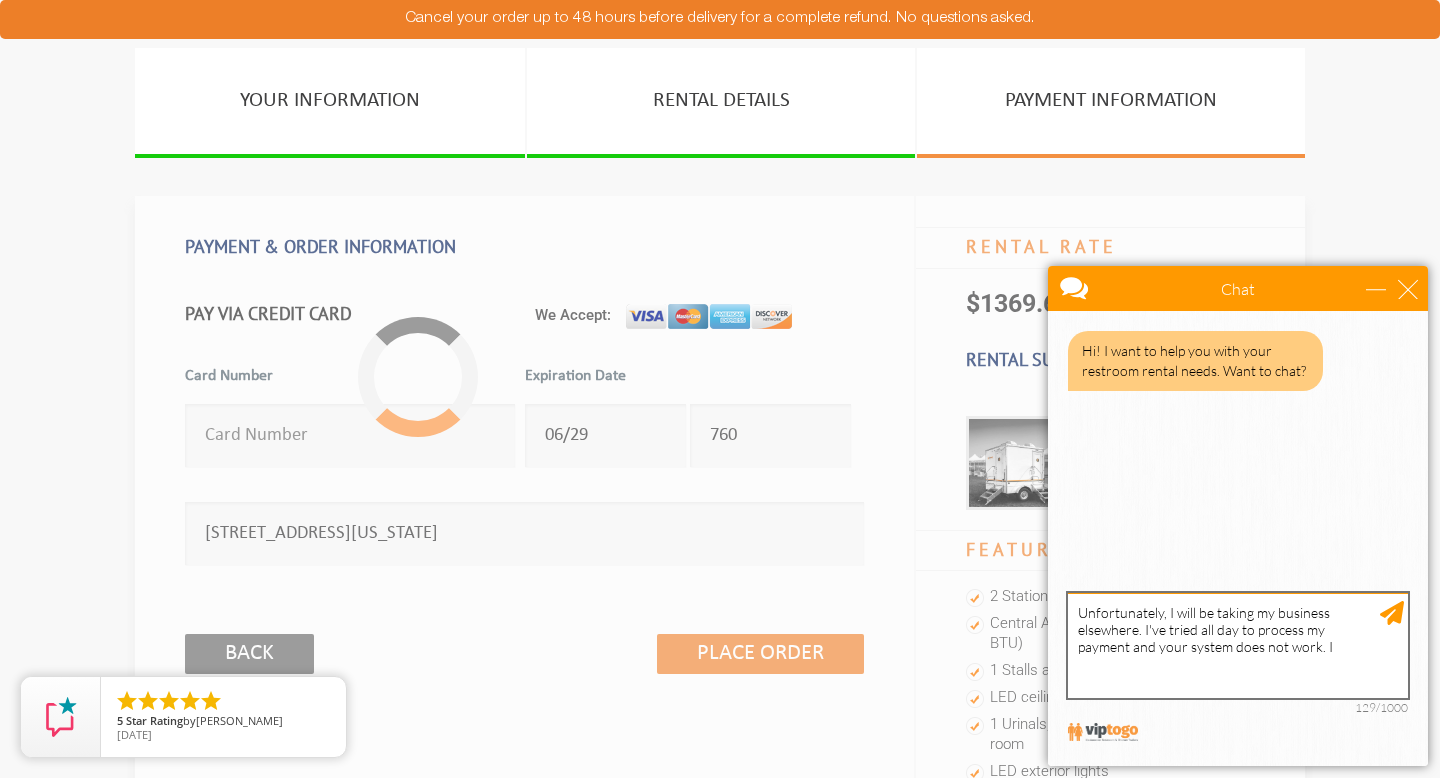 type on "Unfortunately, I will be taking my business elsewhere. I've tried all day to process my payment and your system does not work." 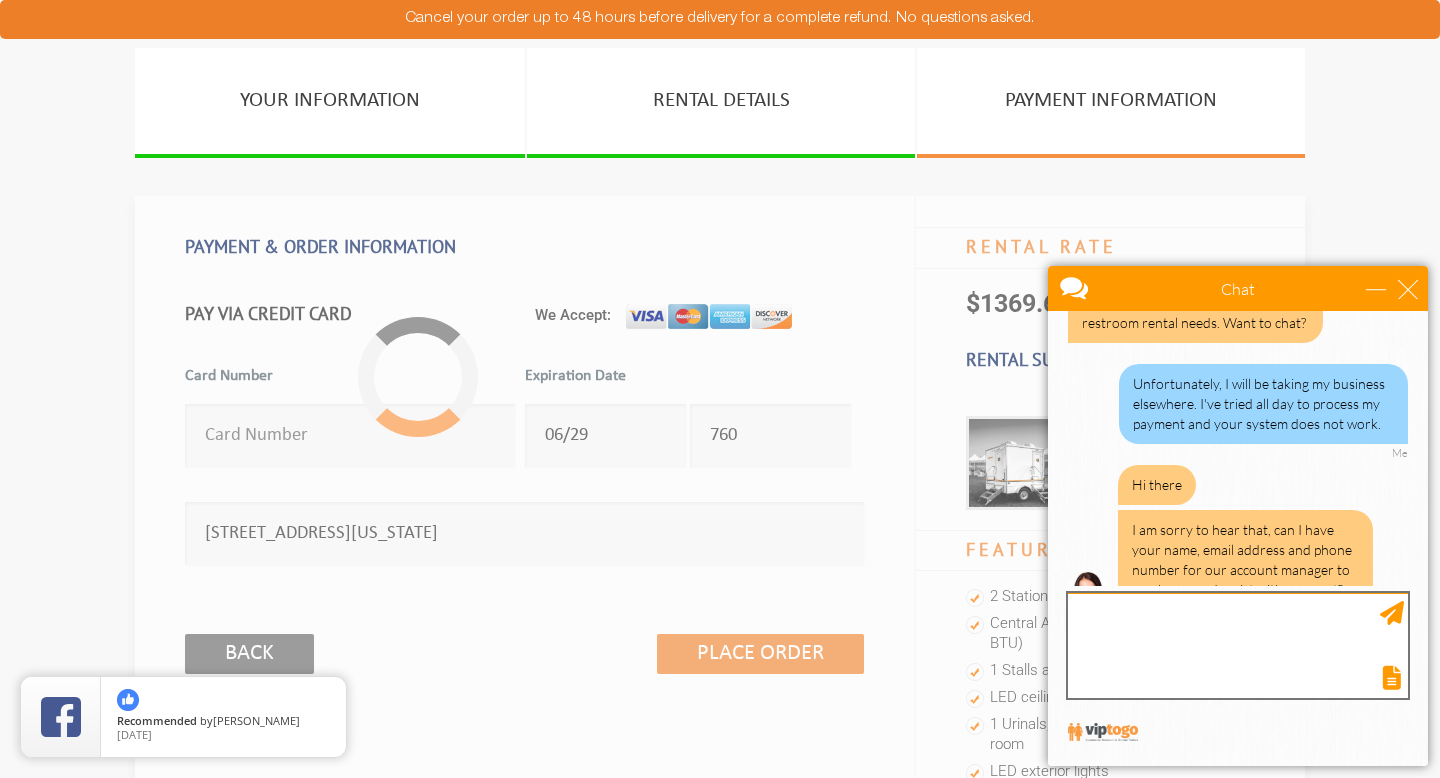 scroll, scrollTop: 92, scrollLeft: 0, axis: vertical 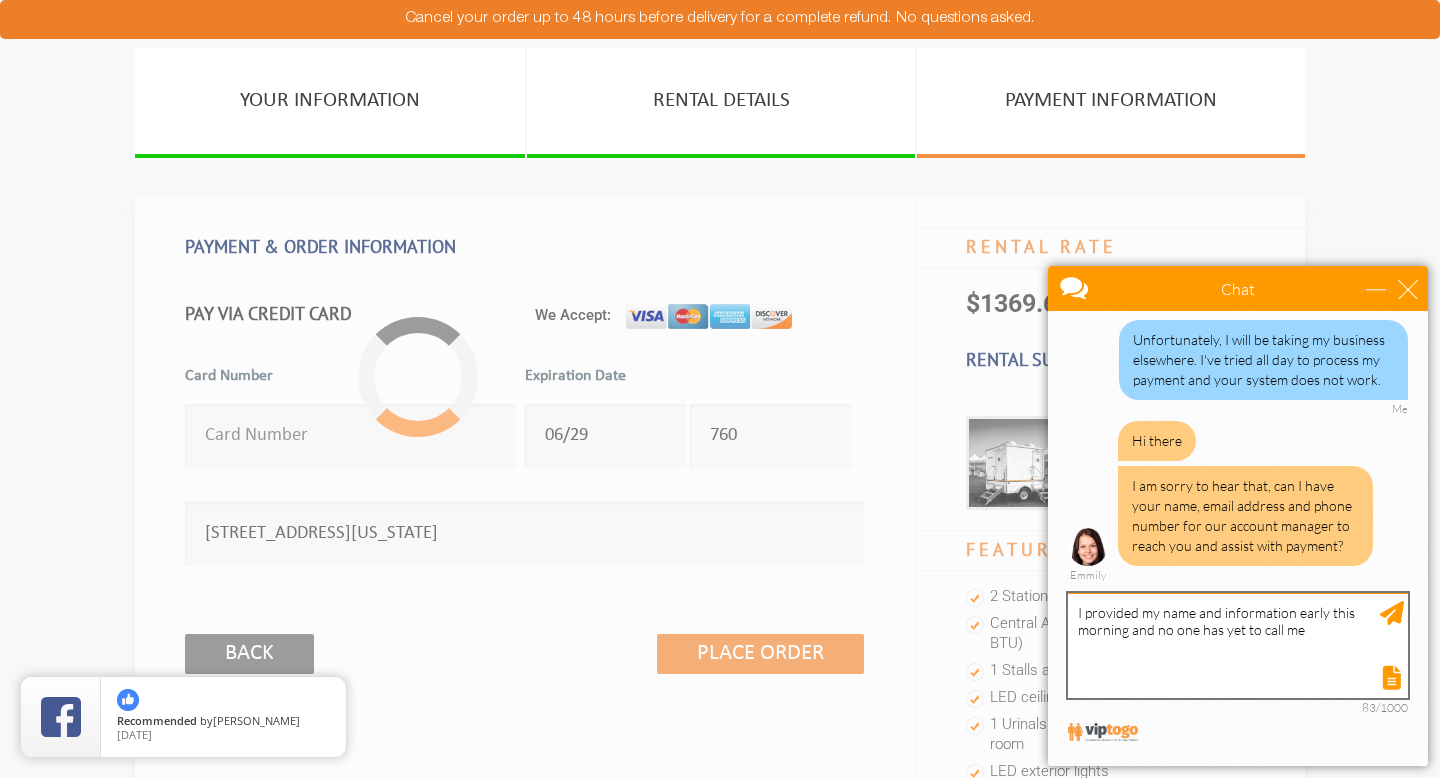 type on "I provided my name and information early this morning and no one has yet to call me." 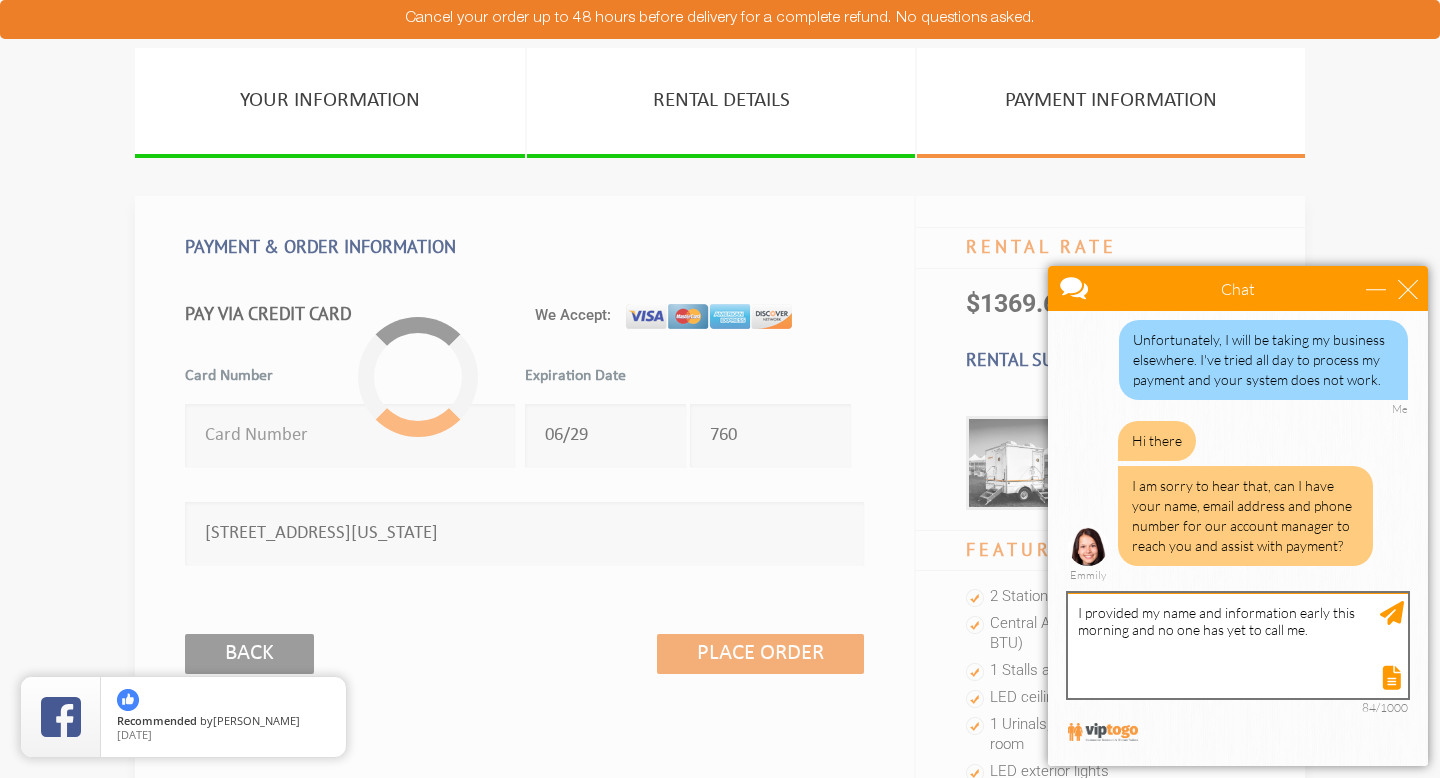 type 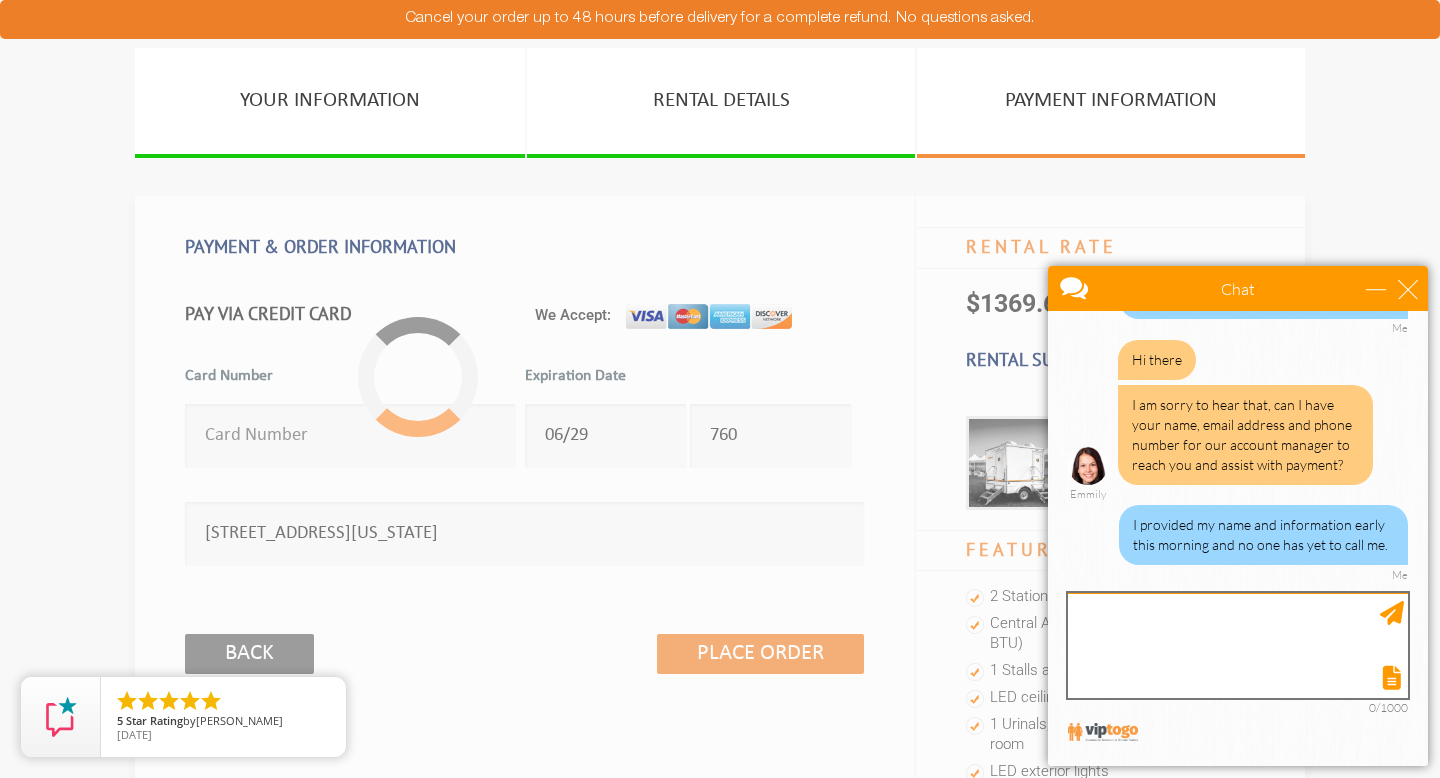 scroll, scrollTop: 234, scrollLeft: 0, axis: vertical 